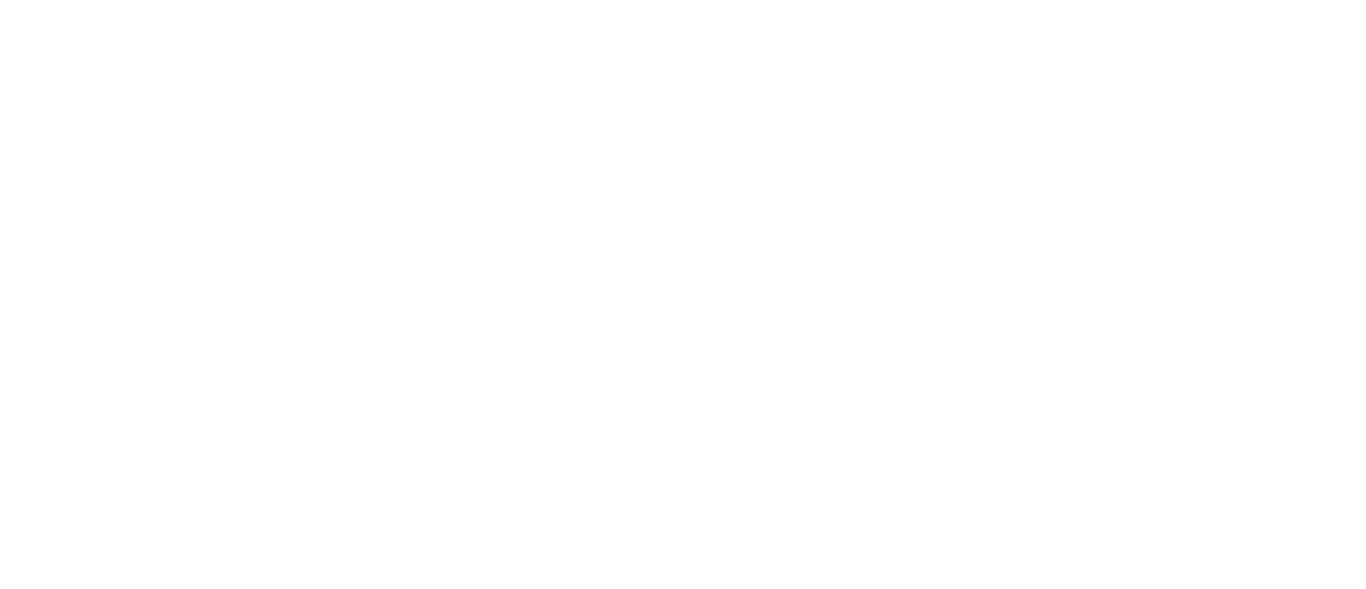 scroll, scrollTop: 0, scrollLeft: 0, axis: both 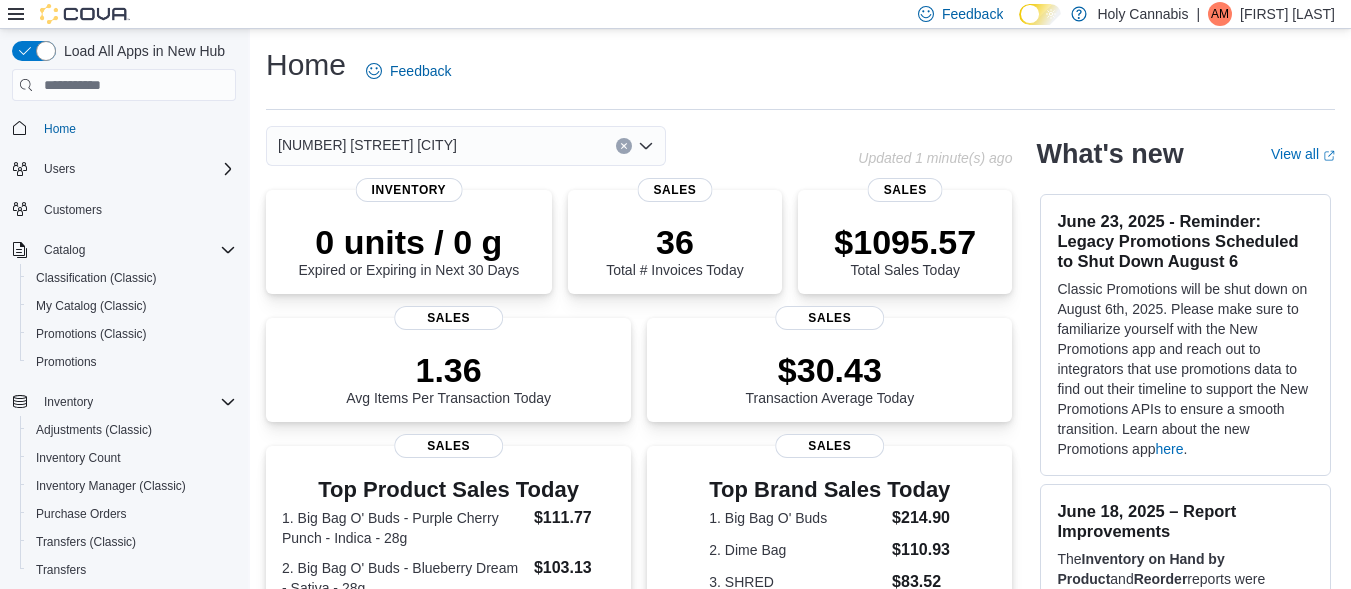 click on "Load All Apps in New Hub Home   Users   Customers   Catalog   Classification (Classic)   My Catalog (Classic)   Promotions (Classic)   Promotions   Inventory   Adjustments (Classic)   Inventory Count   Inventory Manager (Classic)   Purchase Orders   Transfers (Classic)   Transfers   Operations   Cash Management   Reports   Canadian Compliance   Dashboards   Reports   Washington CCRS   Settings" at bounding box center [124, 335] 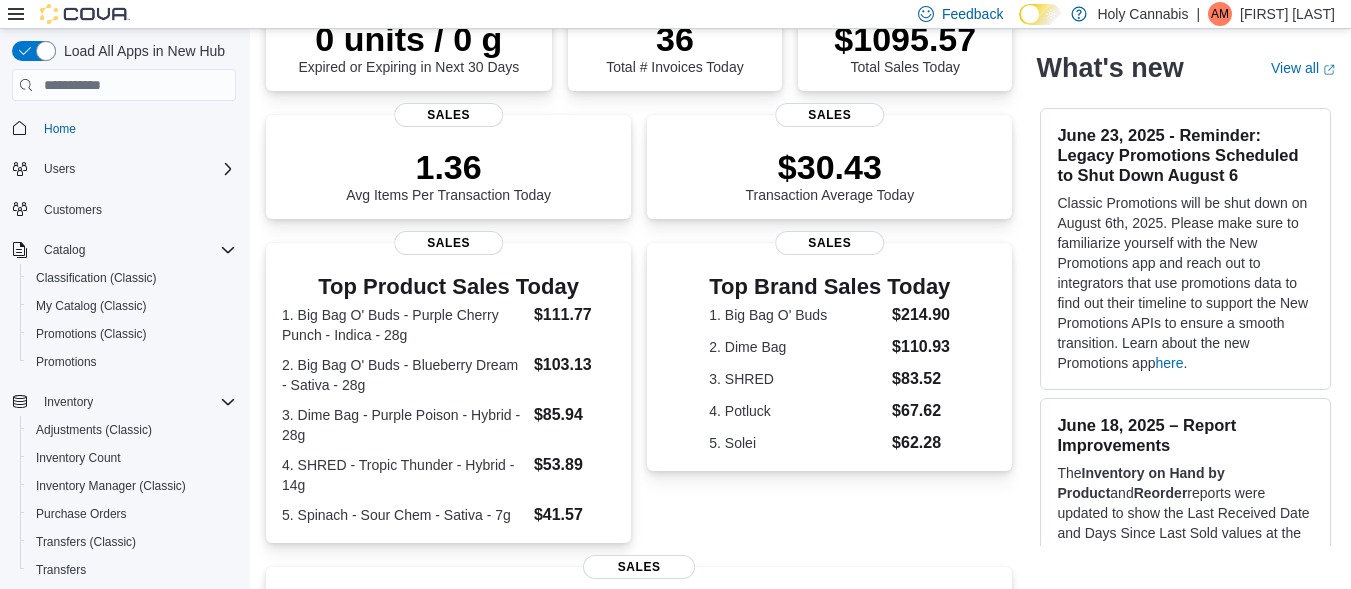 scroll, scrollTop: 360, scrollLeft: 0, axis: vertical 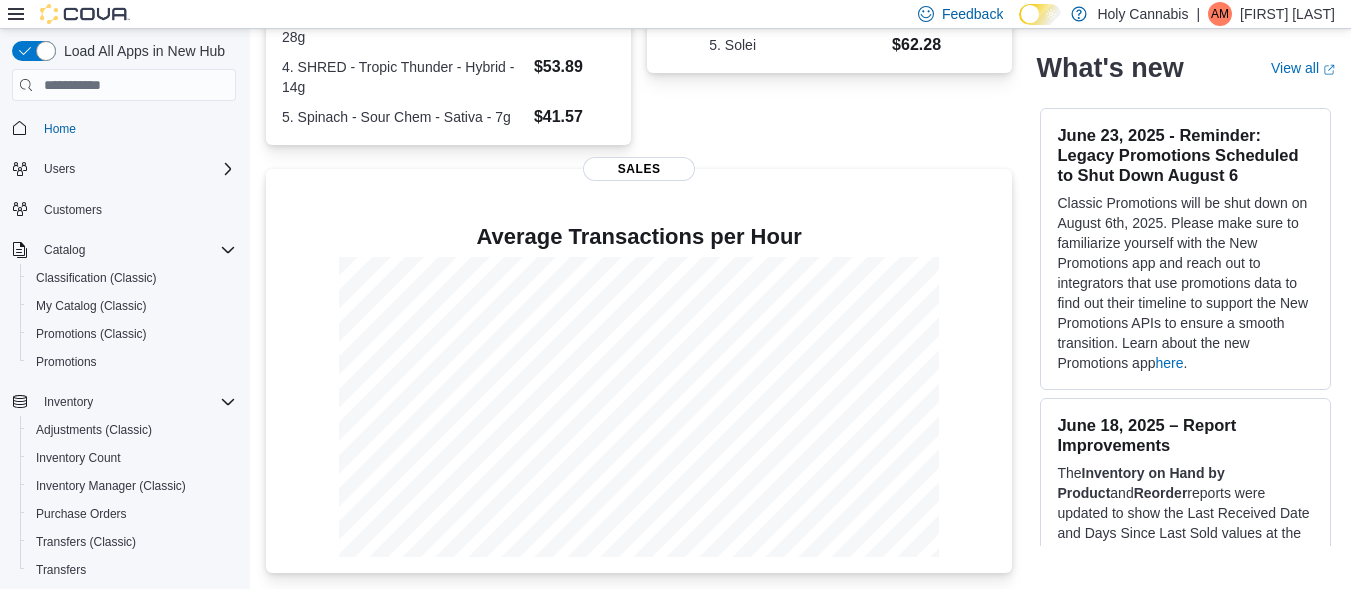 click on "Load All Apps in New Hub Home   Users   Customers   Catalog   Classification (Classic)   My Catalog (Classic)   Promotions (Classic)   Promotions   Inventory   Adjustments (Classic)   Inventory Count   Inventory Manager (Classic)   Purchase Orders   Transfers (Classic)   Transfers   Operations   Cash Management   Reports   Canadian Compliance   Dashboards   Reports   Washington CCRS   Settings" at bounding box center [124, 335] 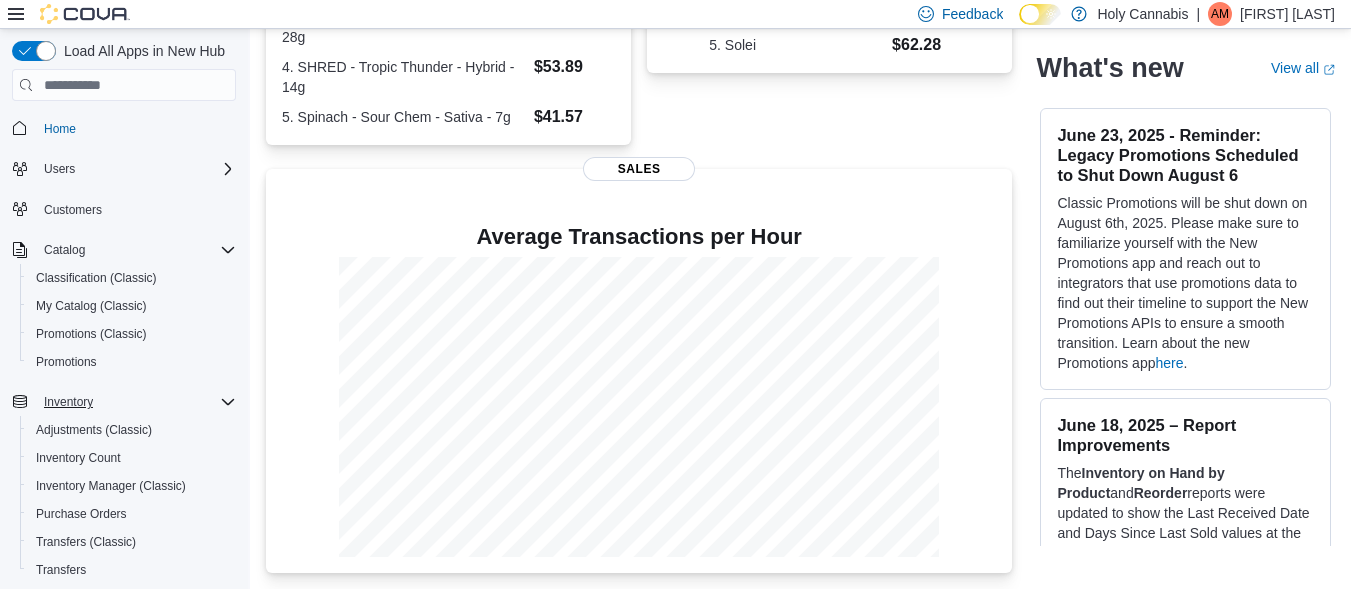 click 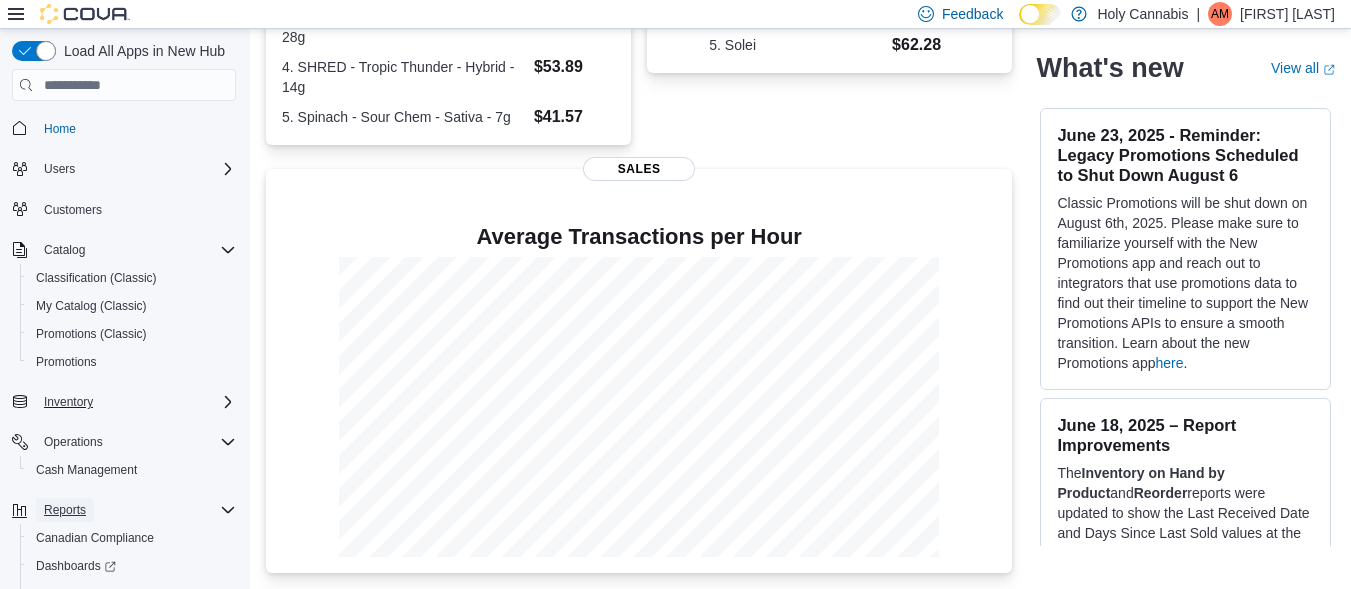 click on "Reports" at bounding box center (65, 510) 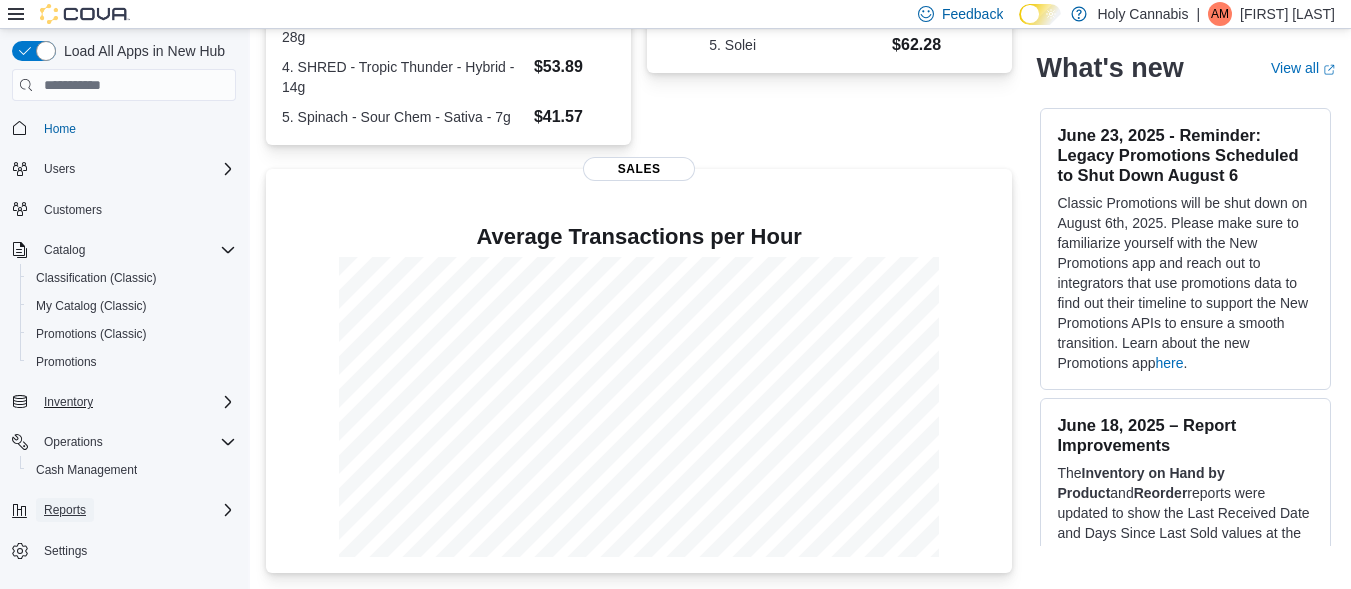 click on "Reports" at bounding box center [65, 510] 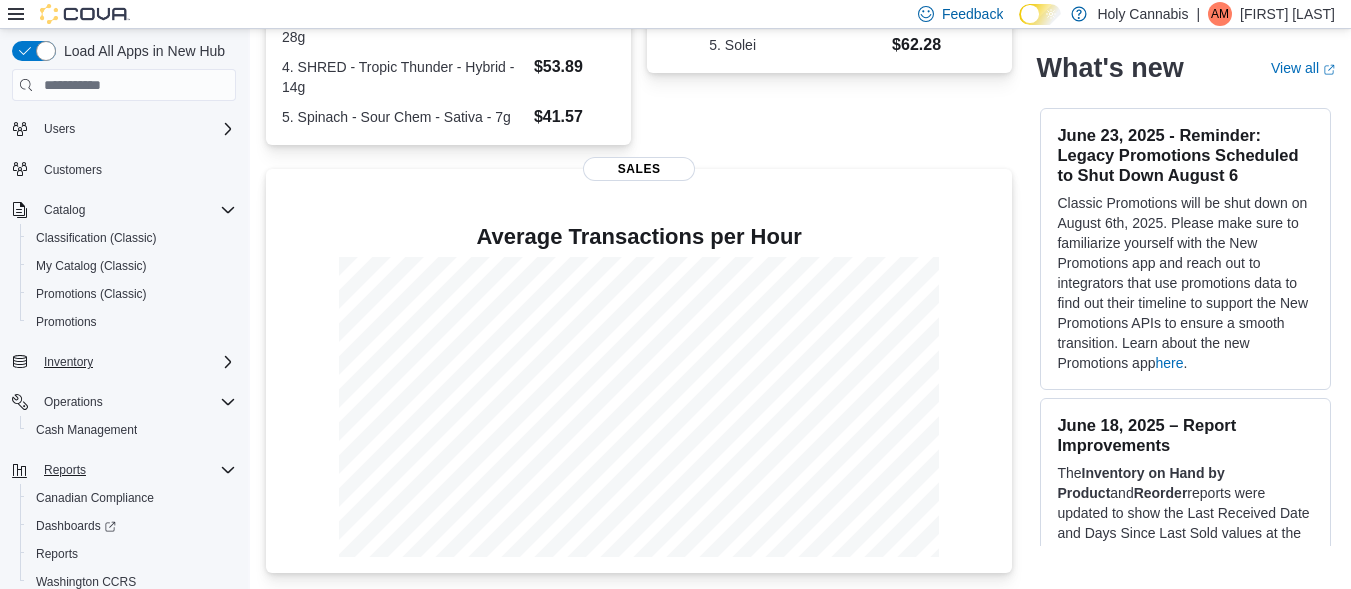 scroll, scrollTop: 100, scrollLeft: 0, axis: vertical 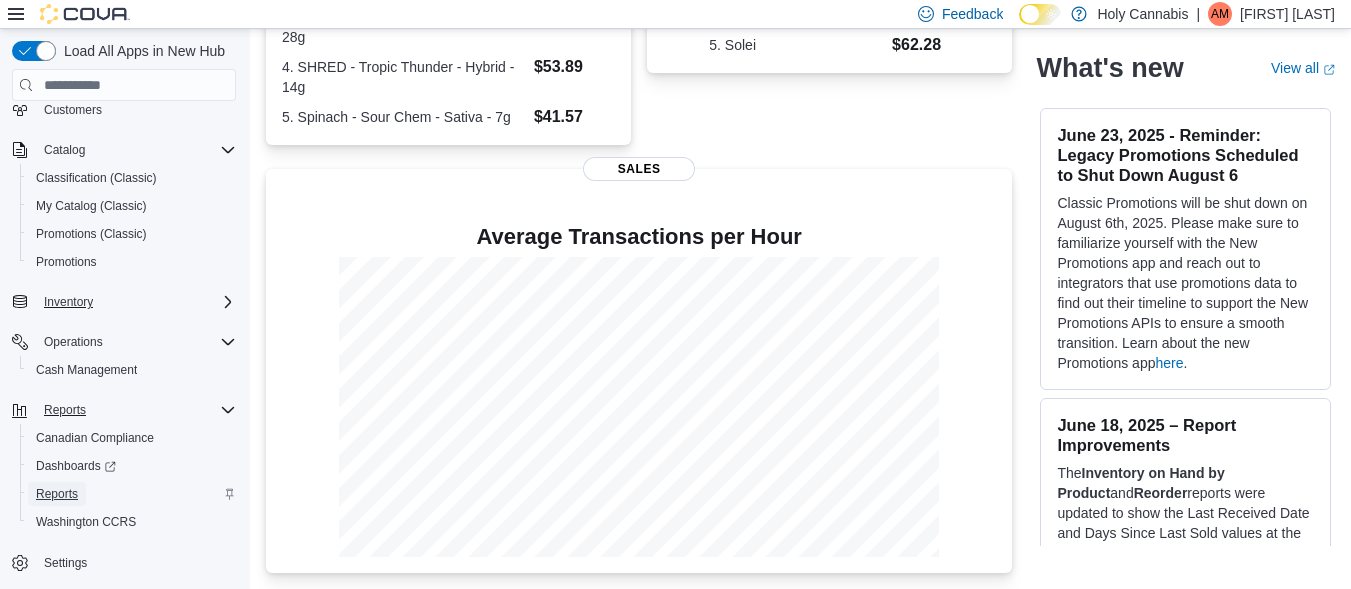 click on "Reports" at bounding box center [57, 494] 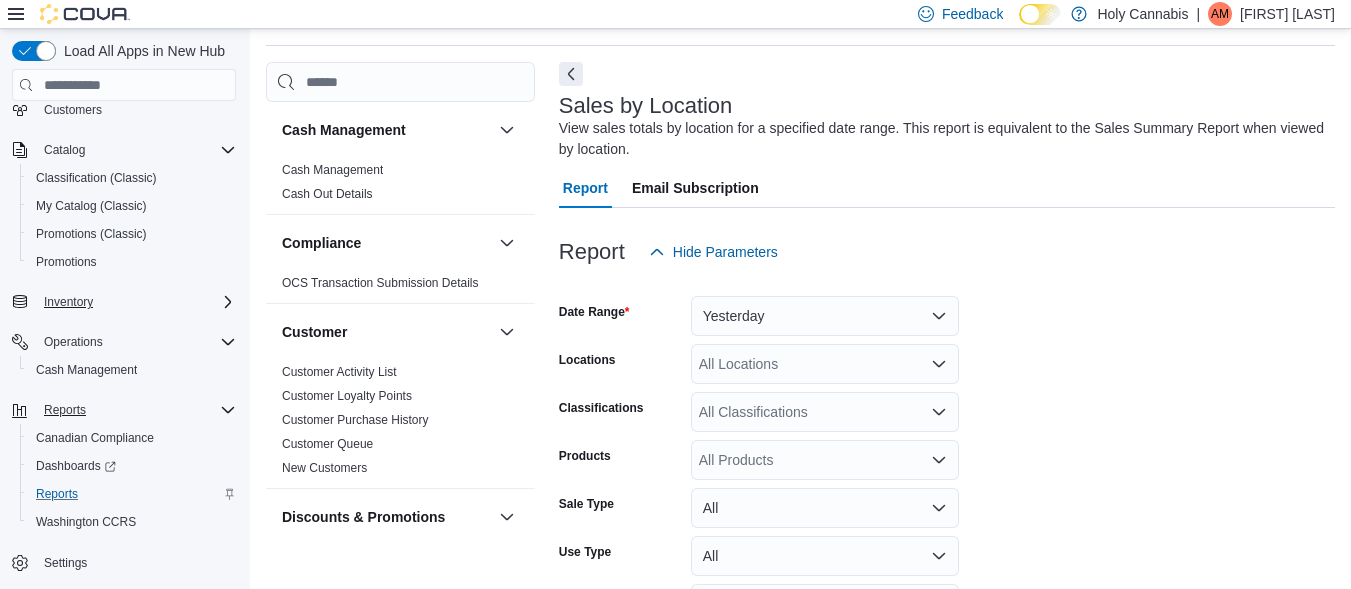scroll, scrollTop: 67, scrollLeft: 0, axis: vertical 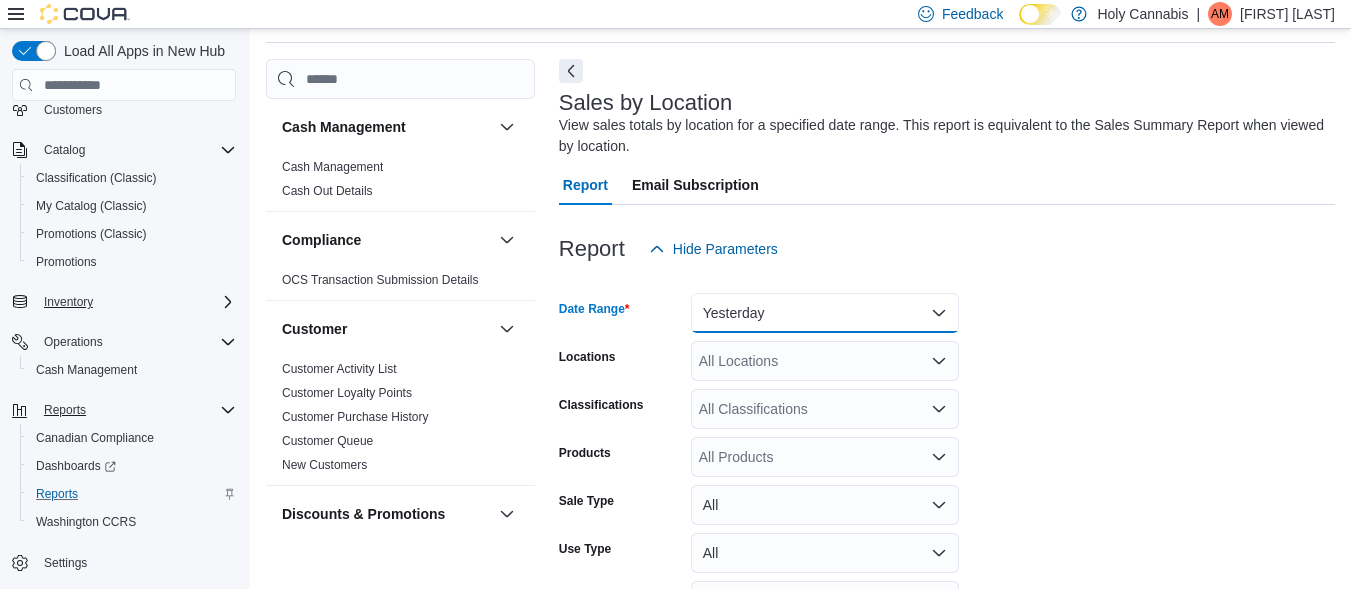 click on "Yesterday" at bounding box center [825, 313] 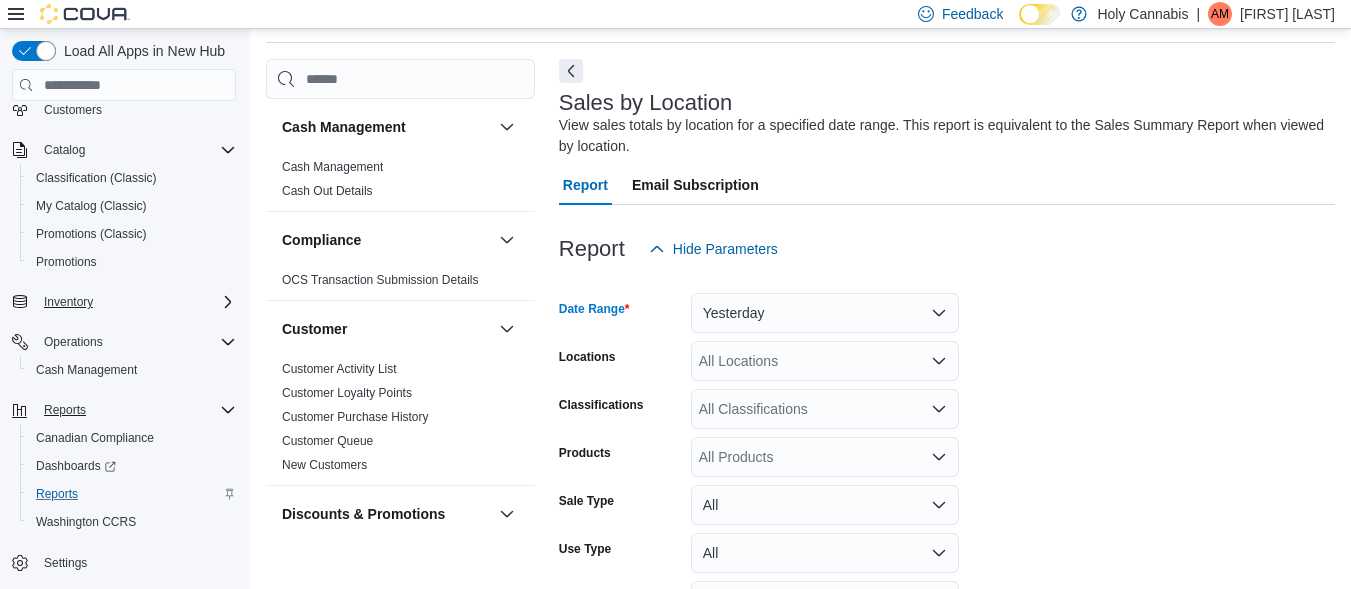 scroll, scrollTop: 60, scrollLeft: 0, axis: vertical 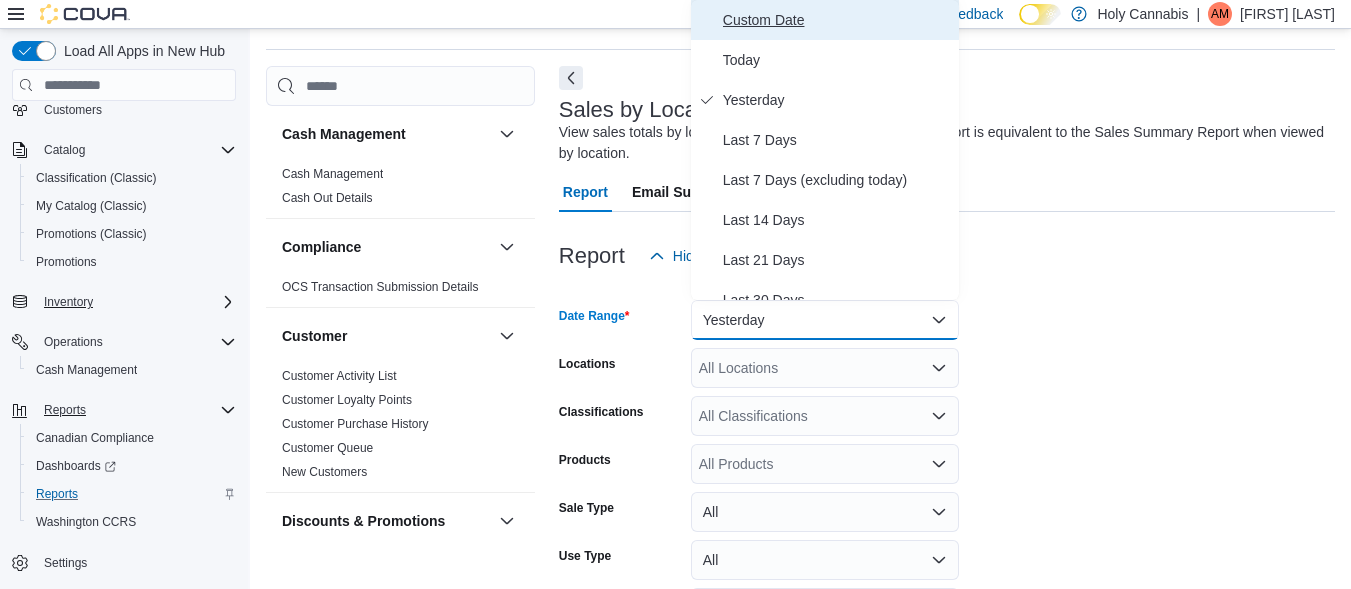 click on "Custom Date" at bounding box center [837, 20] 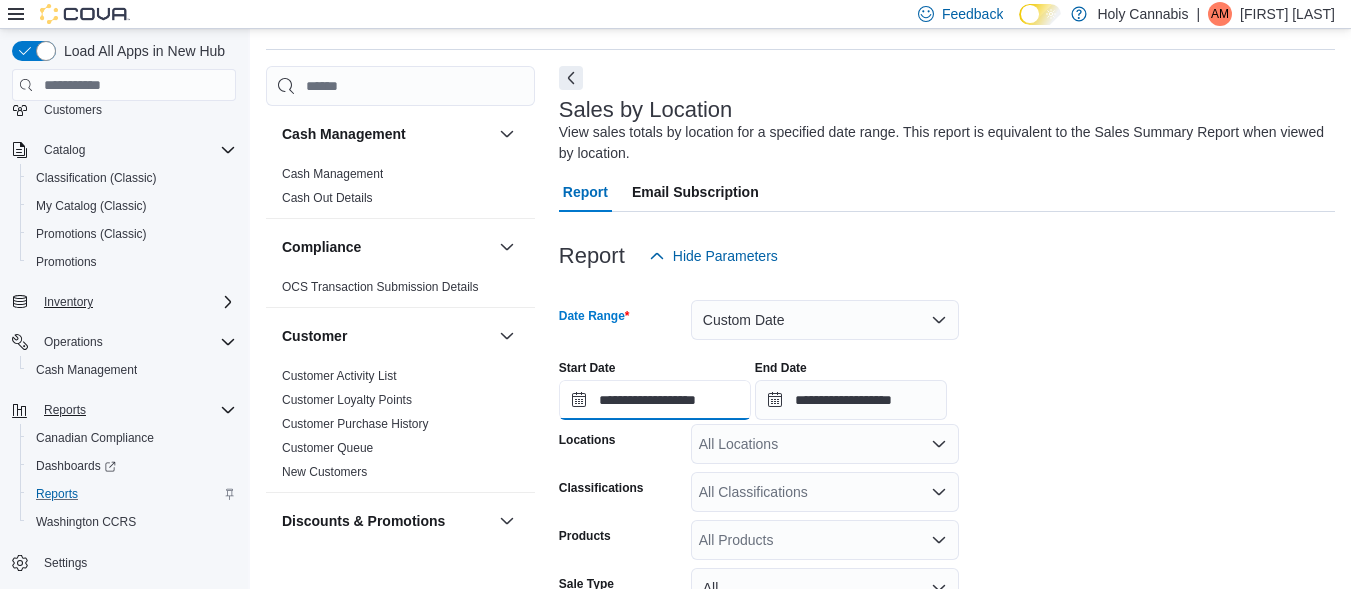 click on "**********" at bounding box center (655, 400) 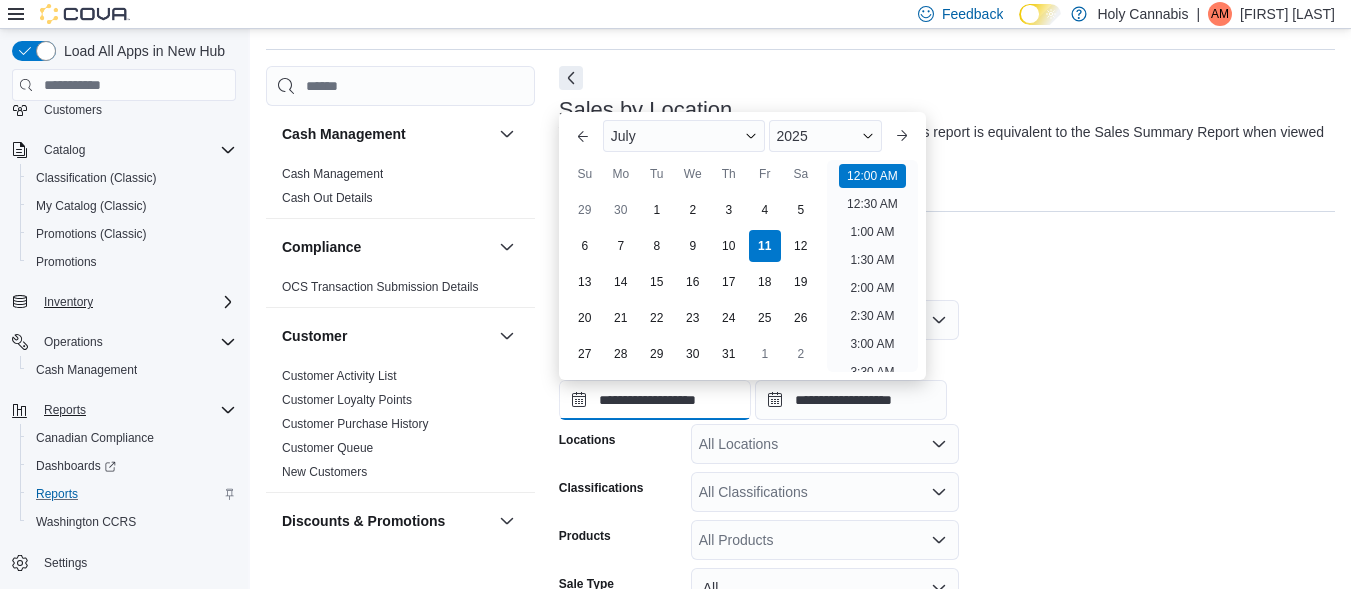 scroll, scrollTop: 62, scrollLeft: 0, axis: vertical 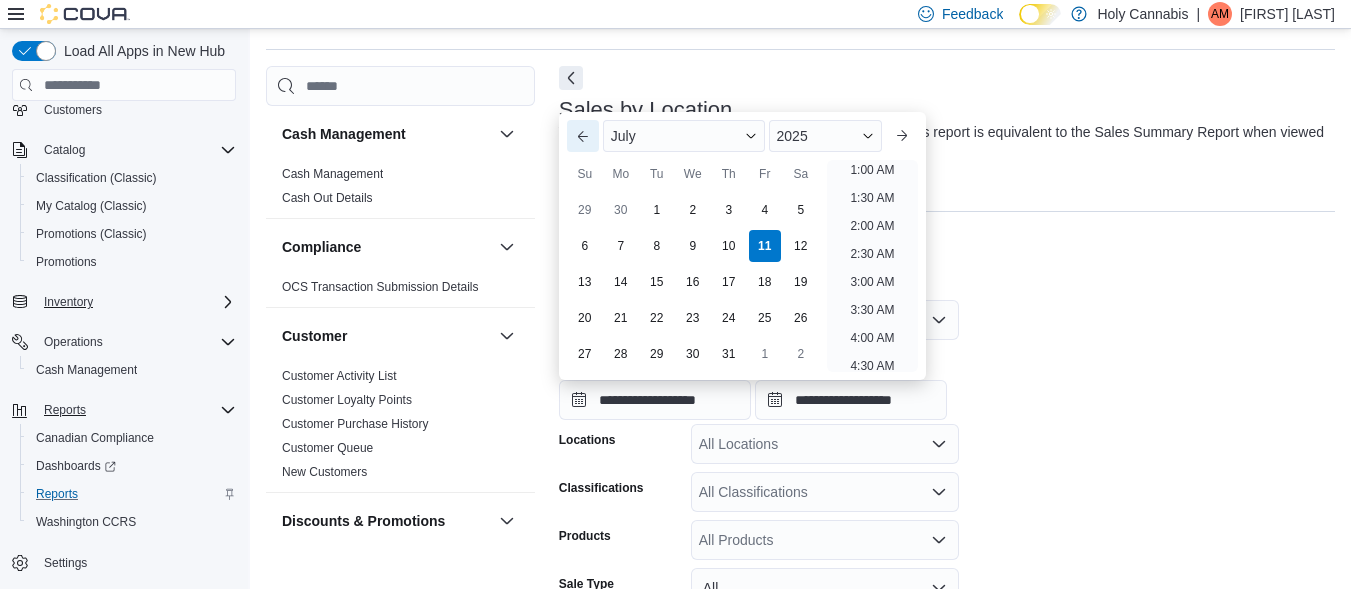 click on "Previous Month" at bounding box center [583, 136] 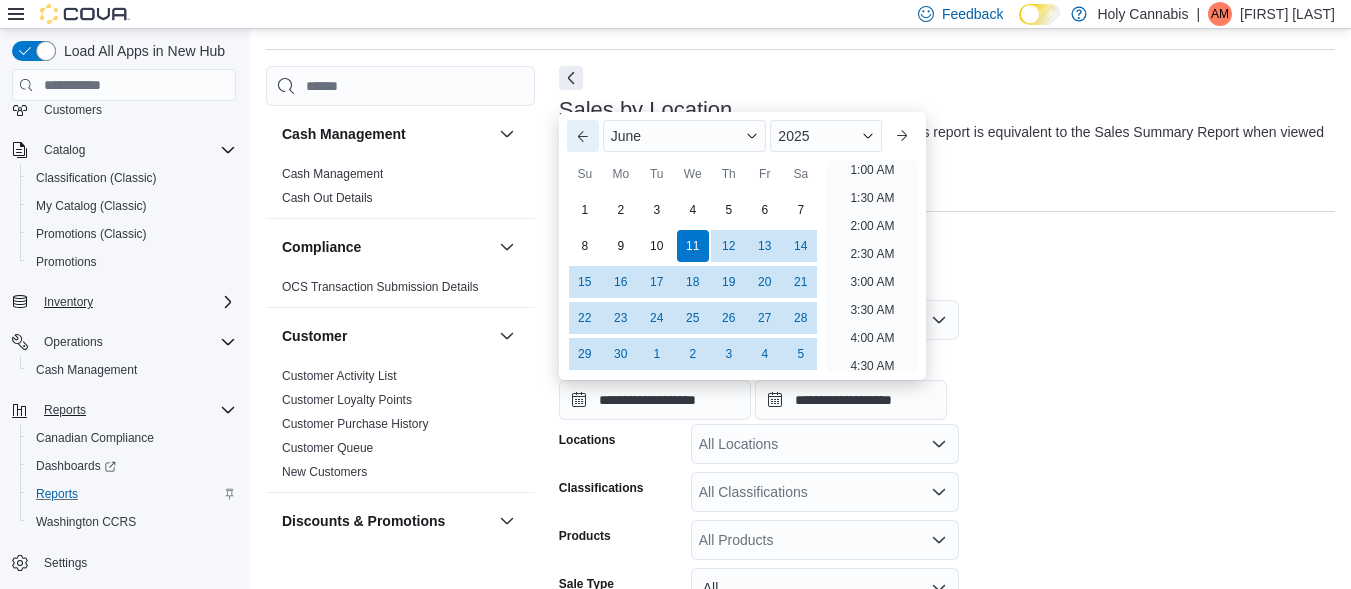 scroll, scrollTop: 4, scrollLeft: 0, axis: vertical 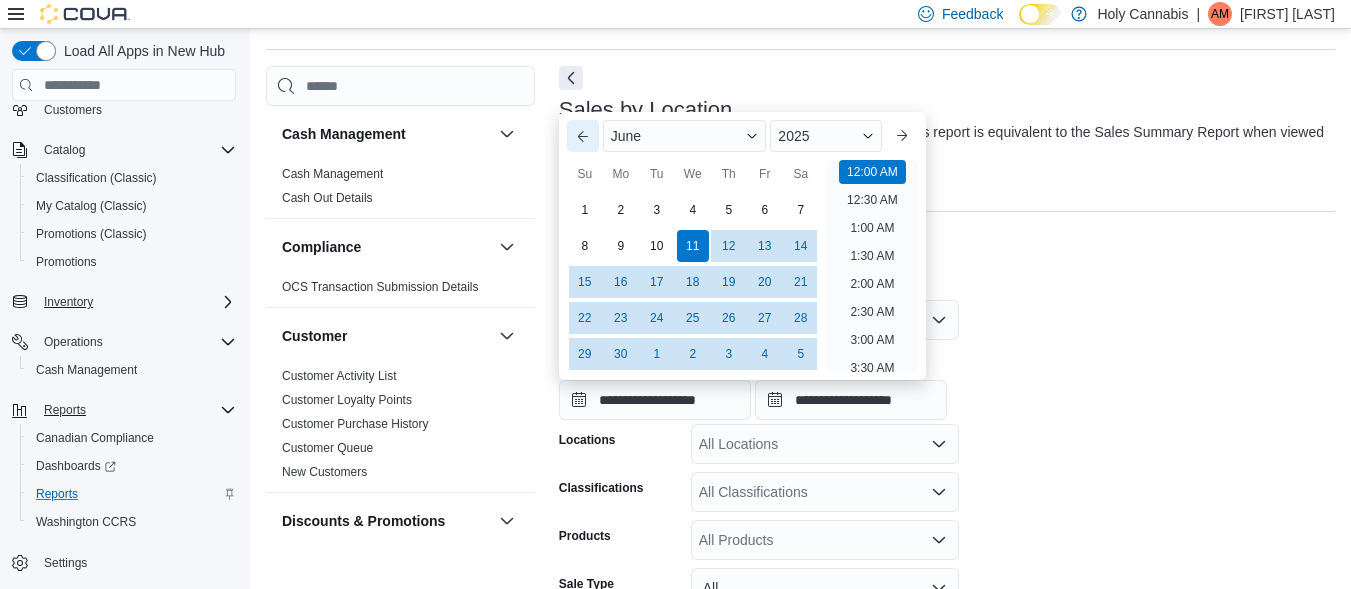 click on "Previous Month" at bounding box center (583, 136) 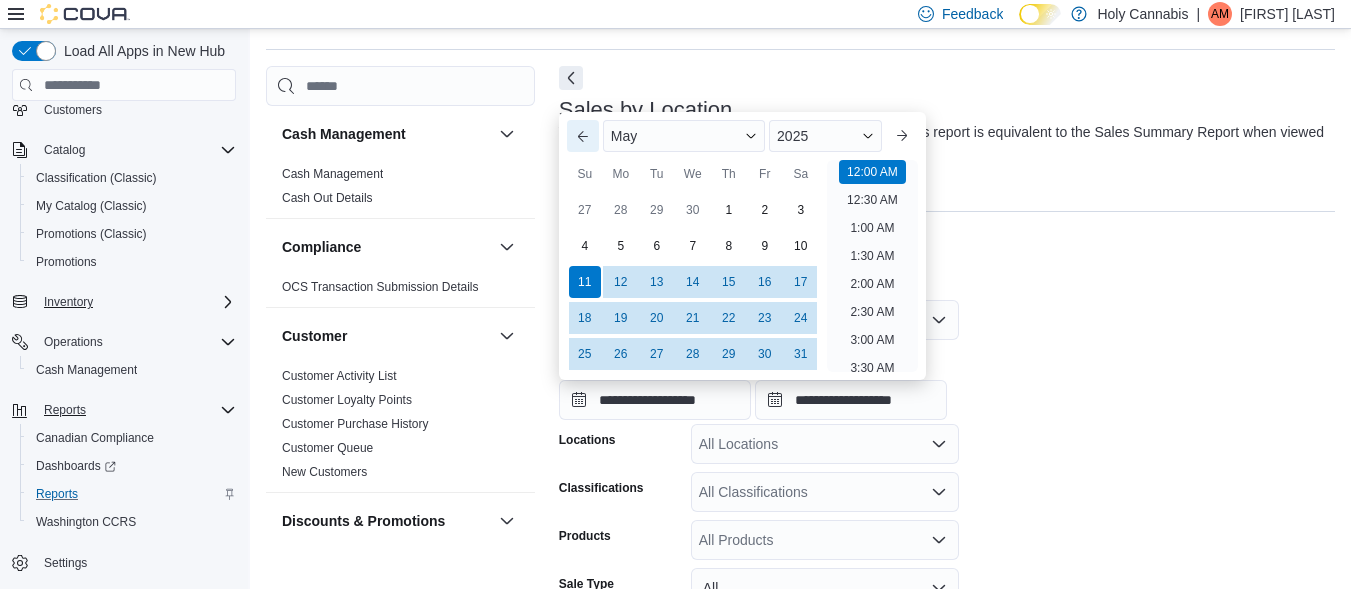 click on "Previous Month" at bounding box center [583, 136] 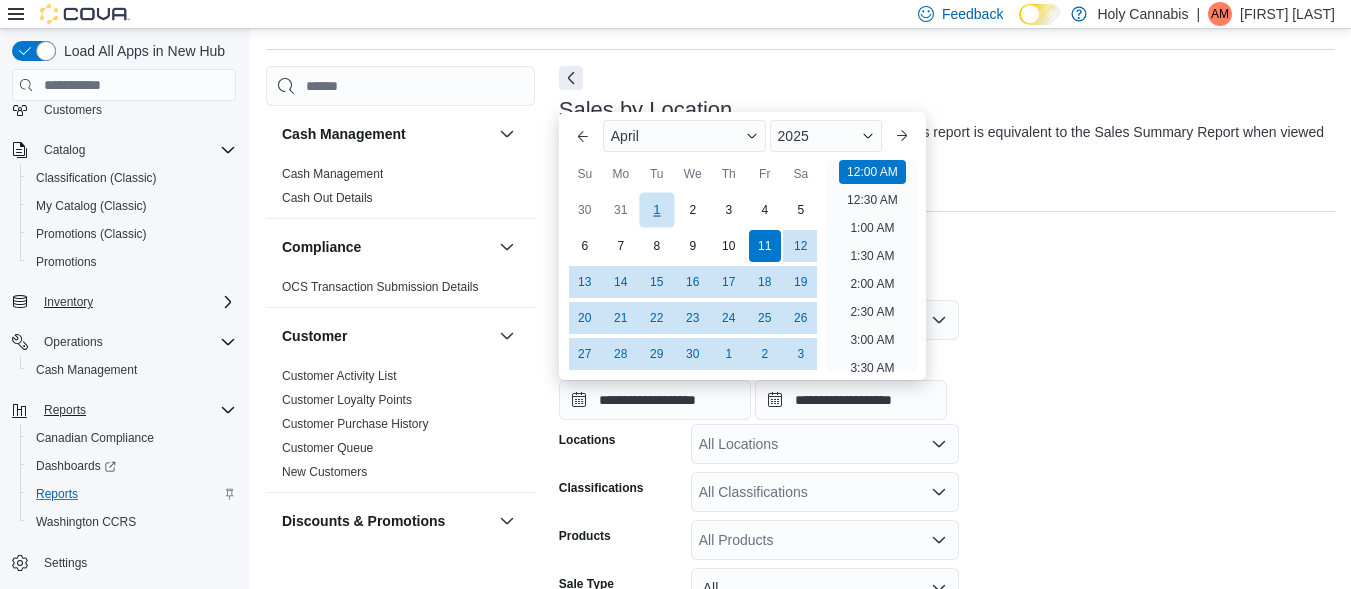 click on "1" at bounding box center (656, 210) 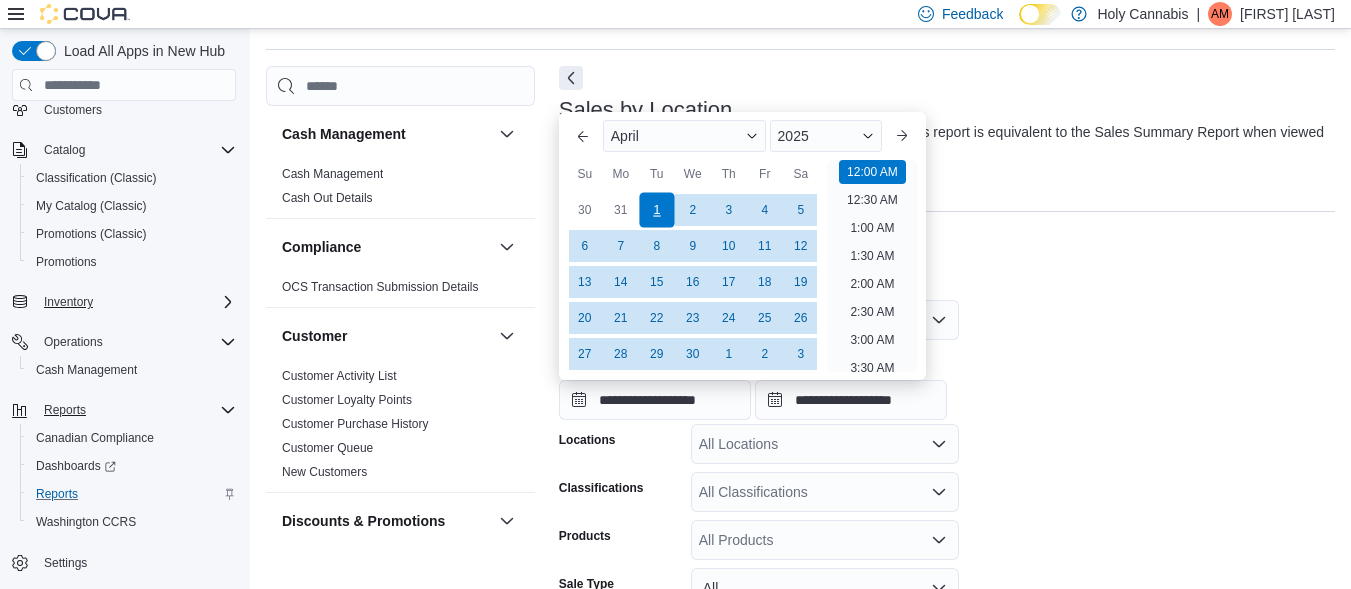 type on "**********" 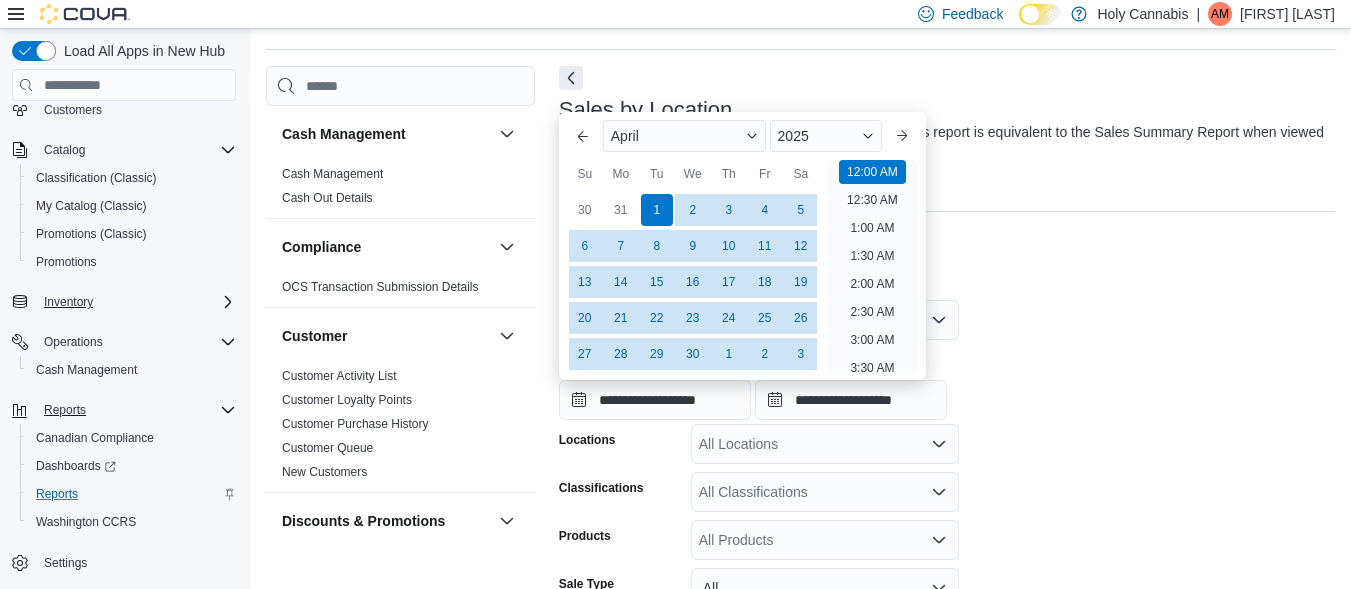 click at bounding box center (947, 288) 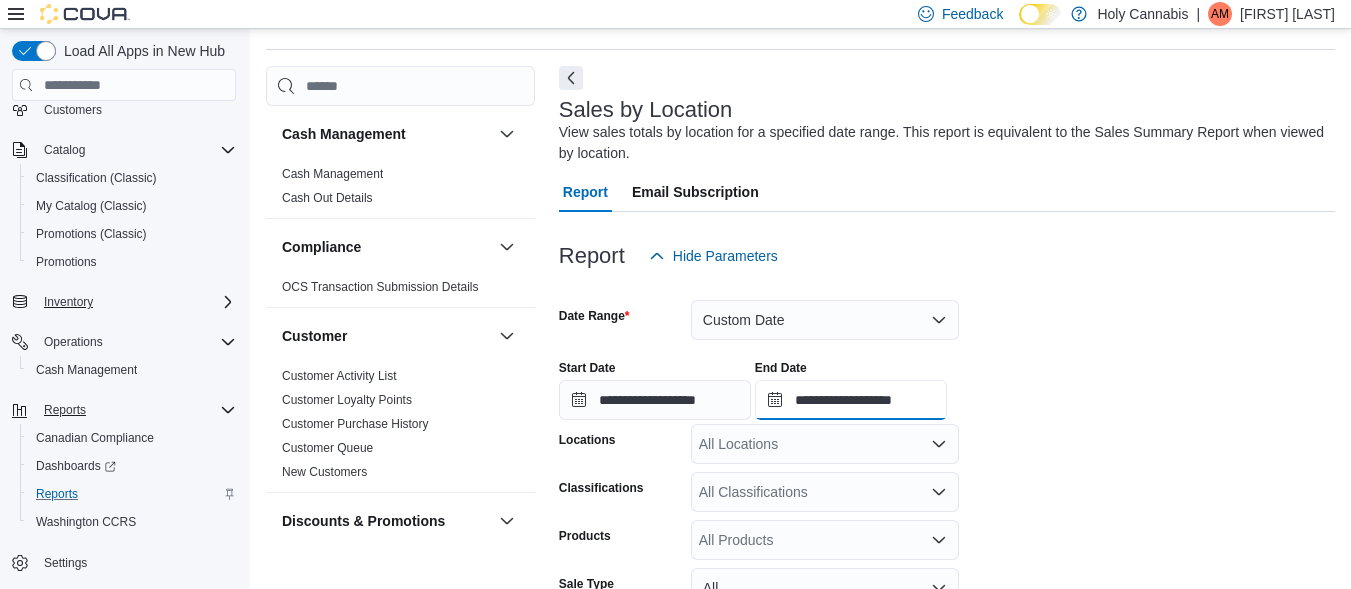click on "**********" at bounding box center [851, 400] 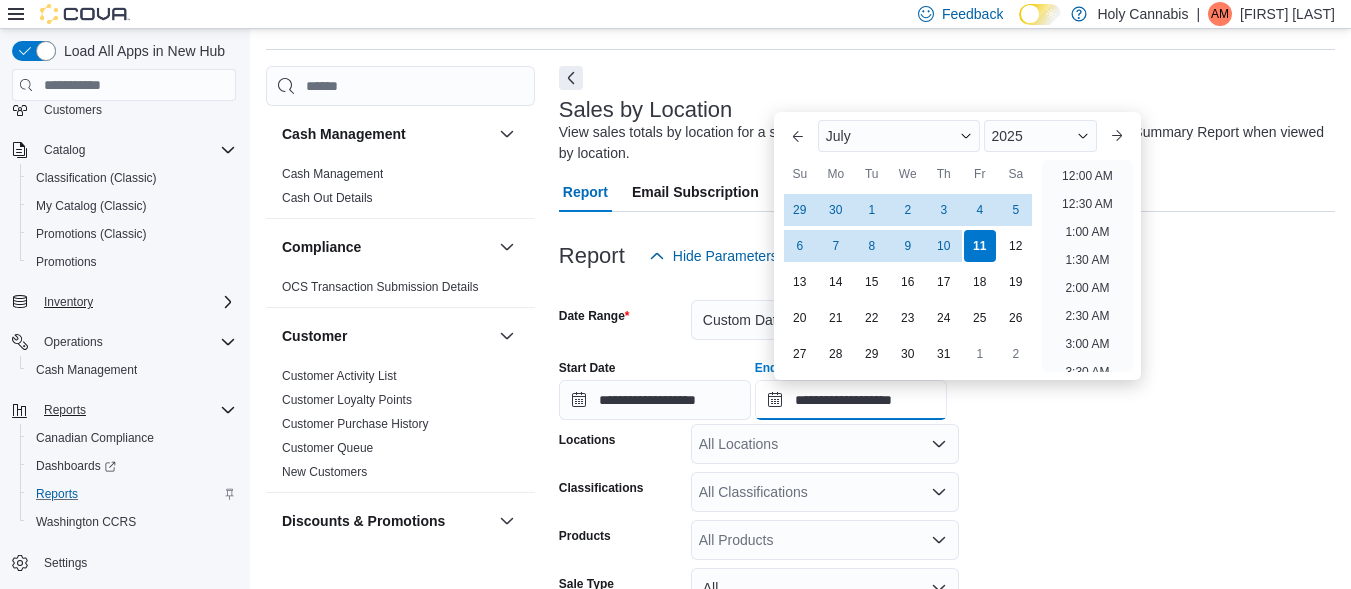 scroll, scrollTop: 1136, scrollLeft: 0, axis: vertical 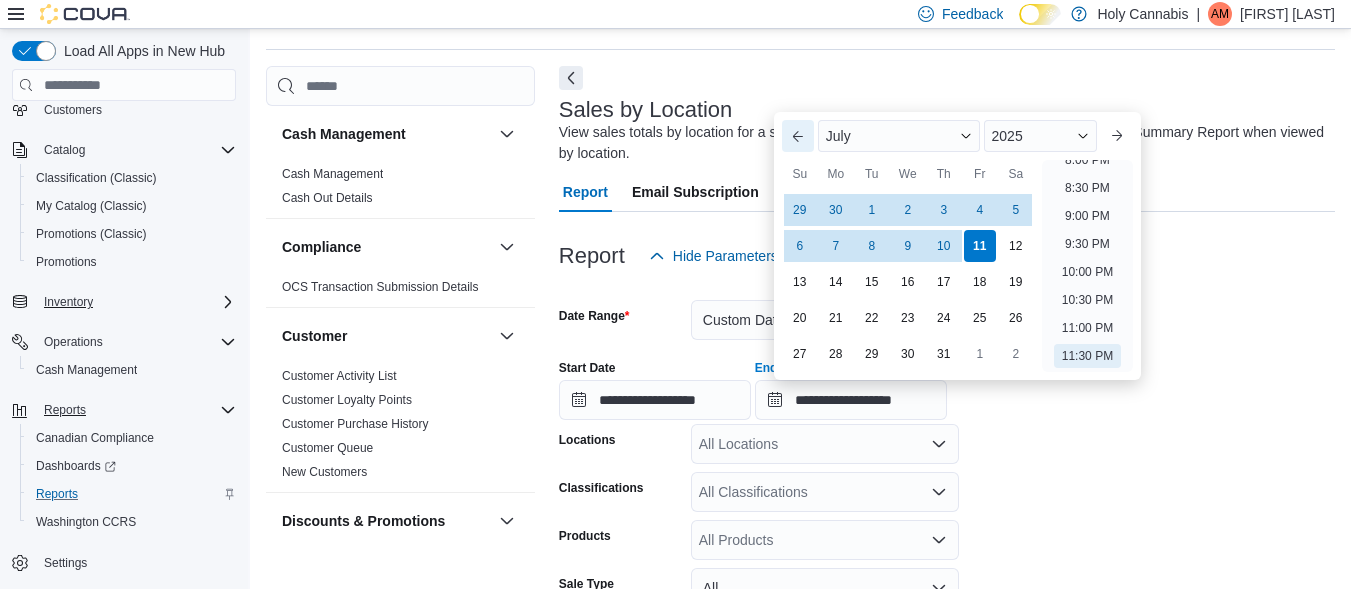 click on "Previous Month" at bounding box center [798, 136] 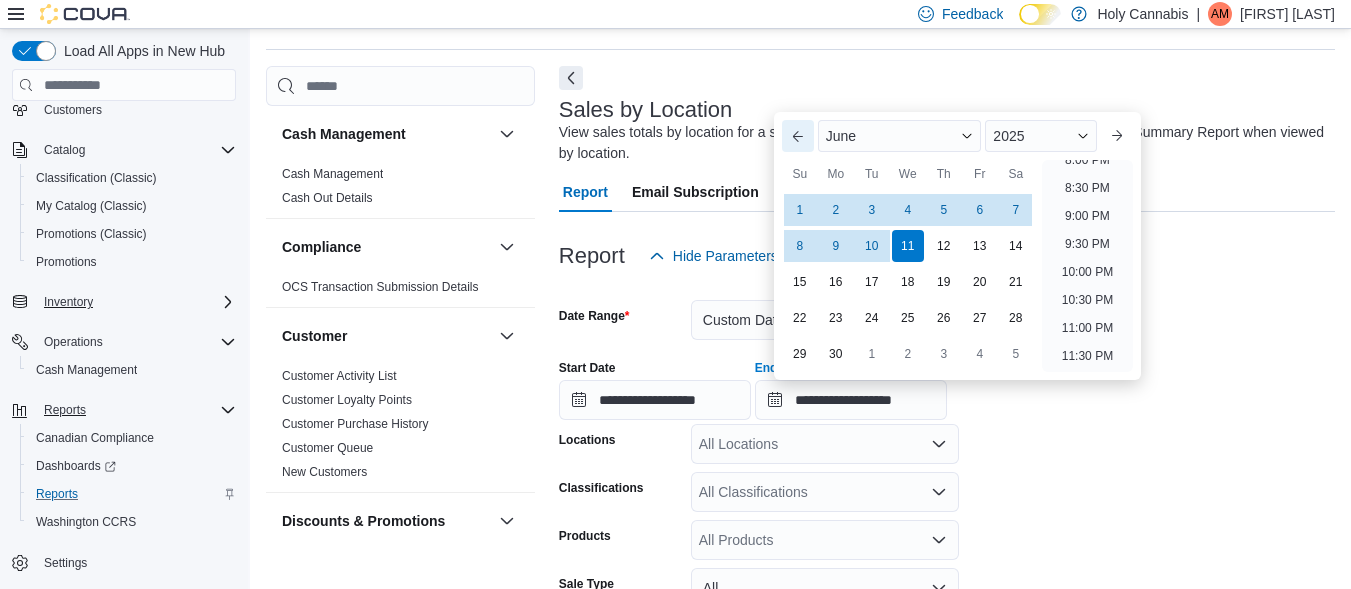 click on "Previous Month" at bounding box center (798, 136) 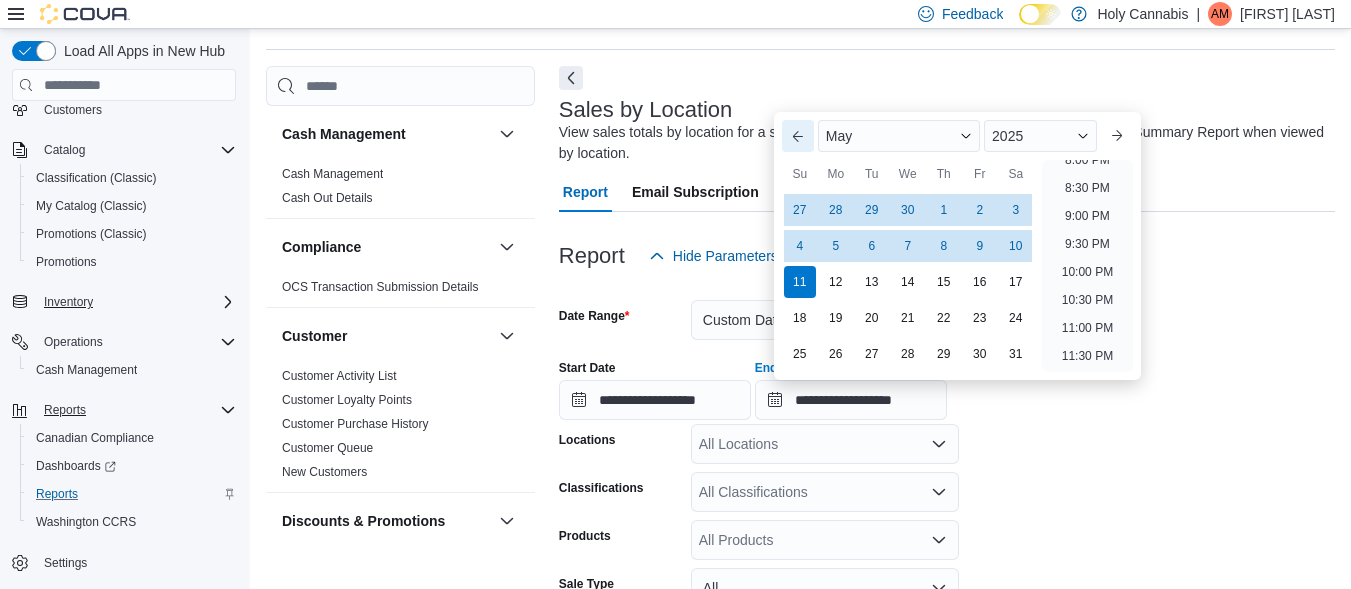click on "Previous Month" at bounding box center [798, 136] 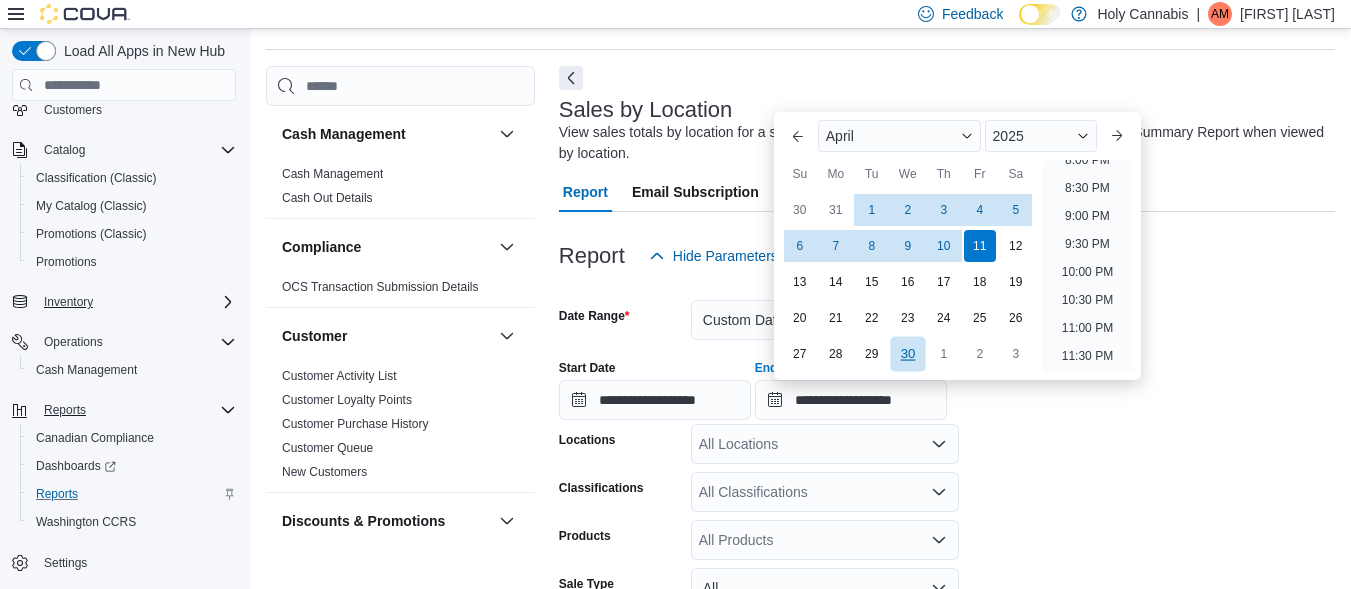 click on "30" at bounding box center (907, 354) 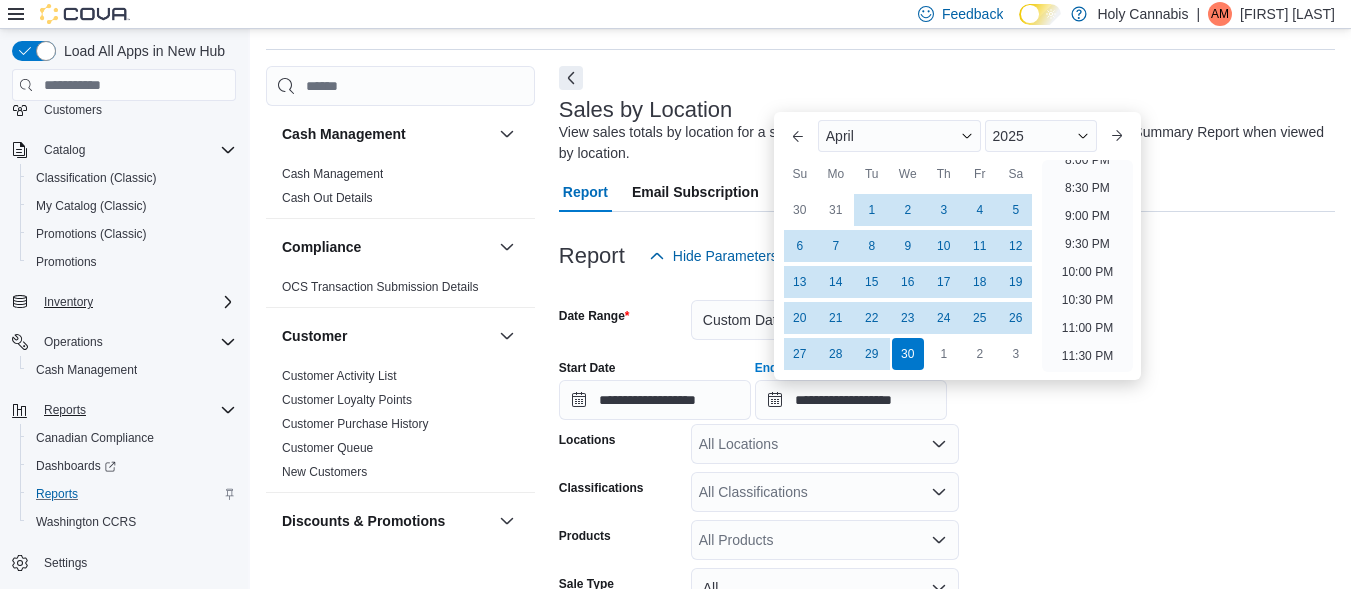 click on "**********" at bounding box center [947, 518] 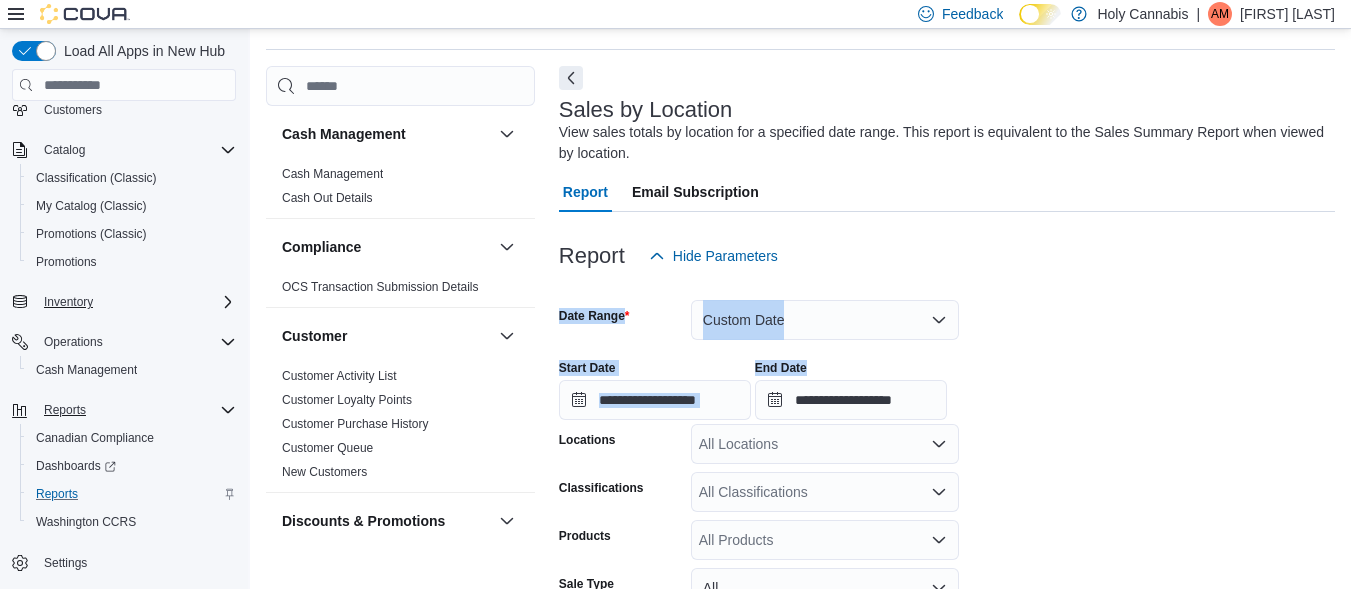 drag, startPoint x: 1350, startPoint y: 238, endPoint x: 1365, endPoint y: 392, distance: 154.72879 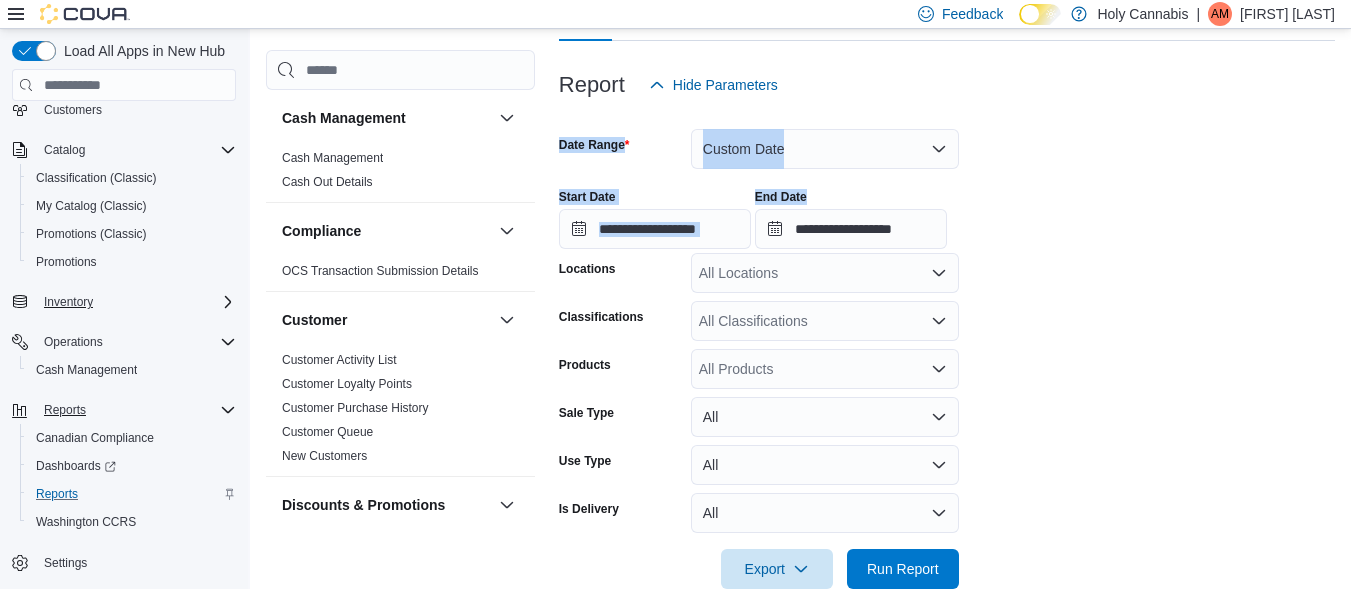 scroll, scrollTop: 271, scrollLeft: 0, axis: vertical 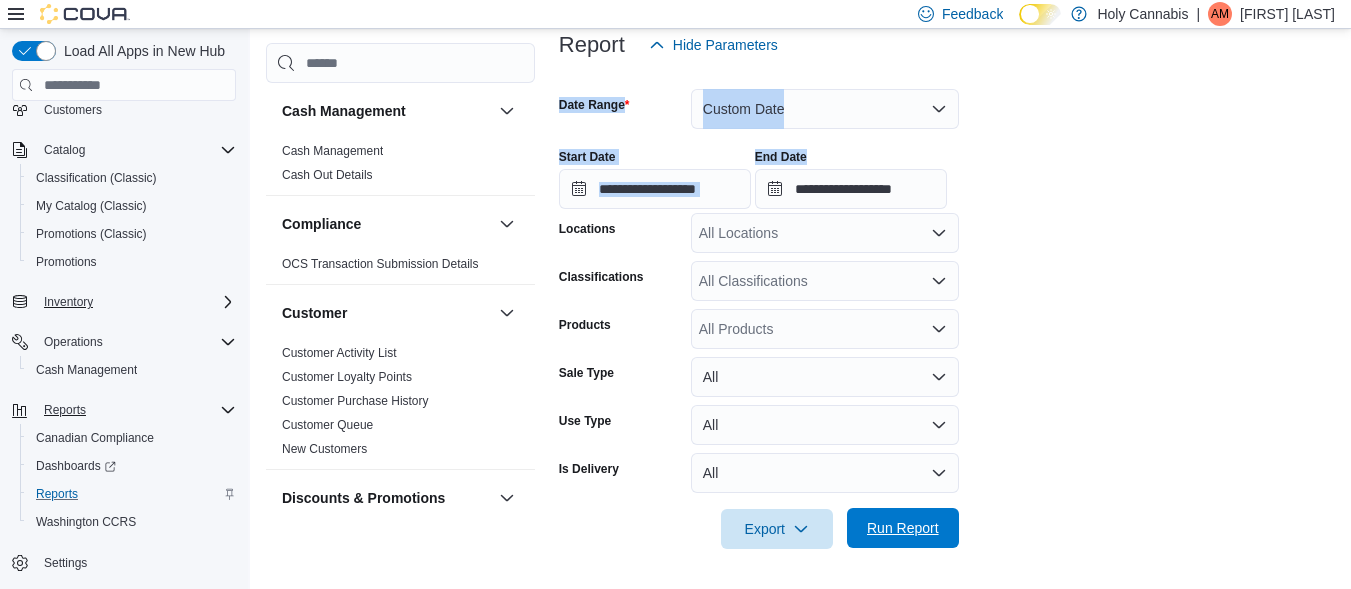 click on "Run Report" at bounding box center (903, 528) 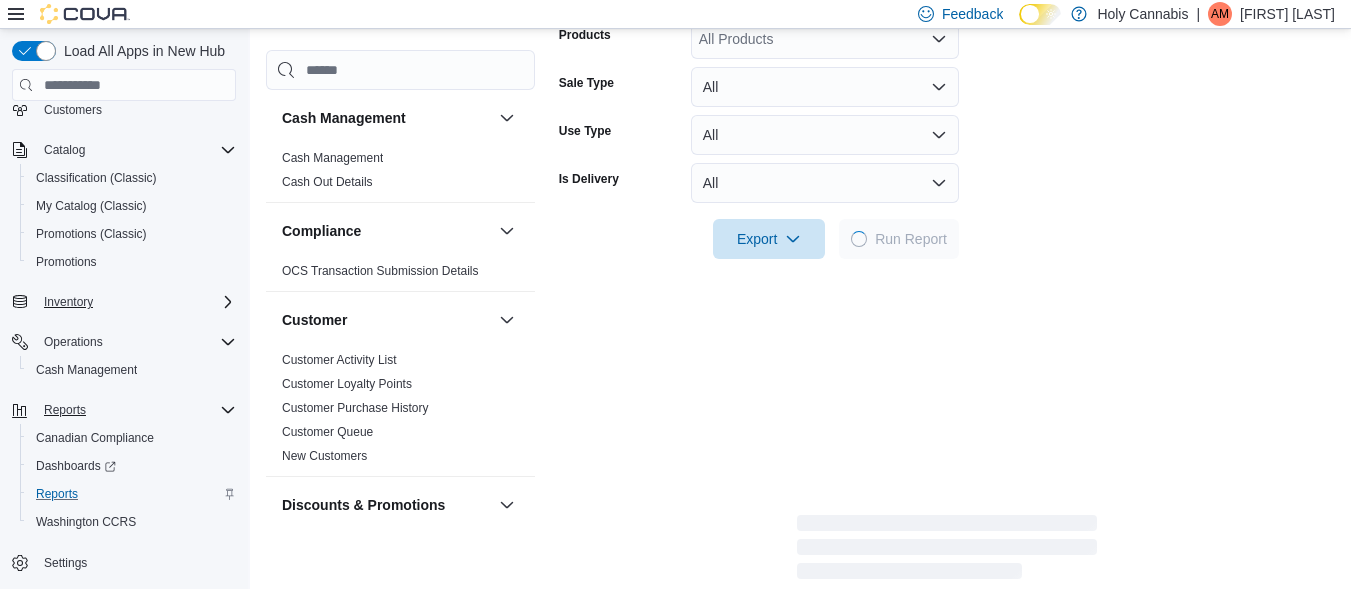 scroll, scrollTop: 445, scrollLeft: 0, axis: vertical 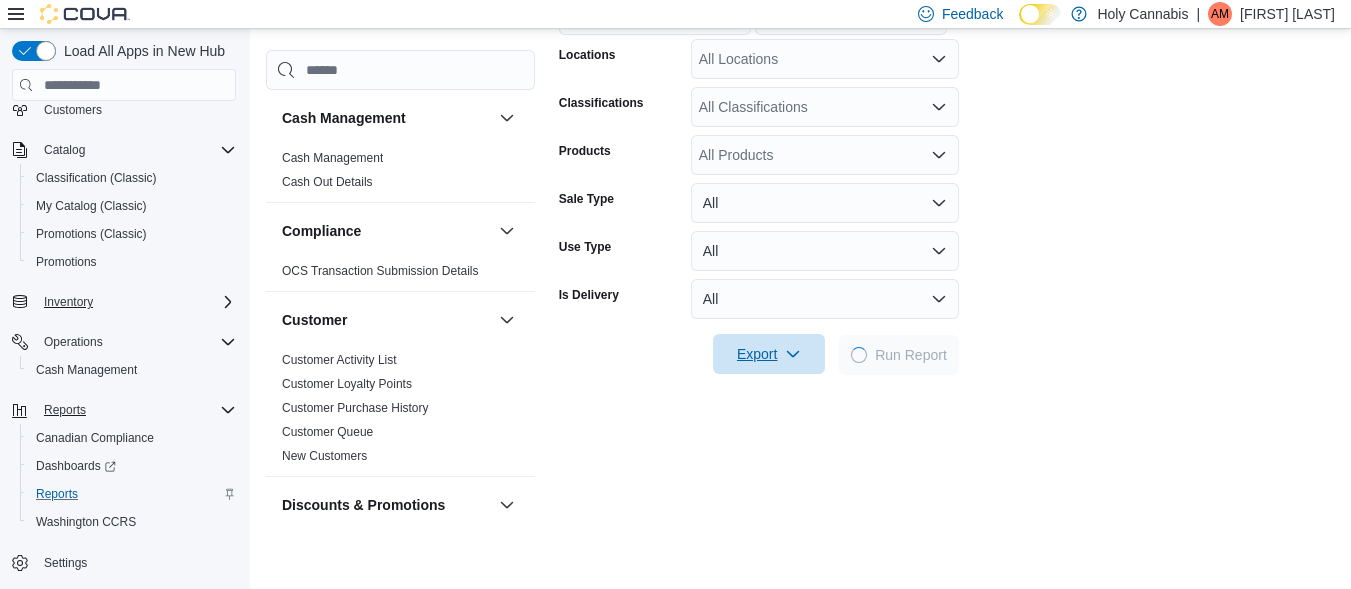 click on "Export" at bounding box center [769, 354] 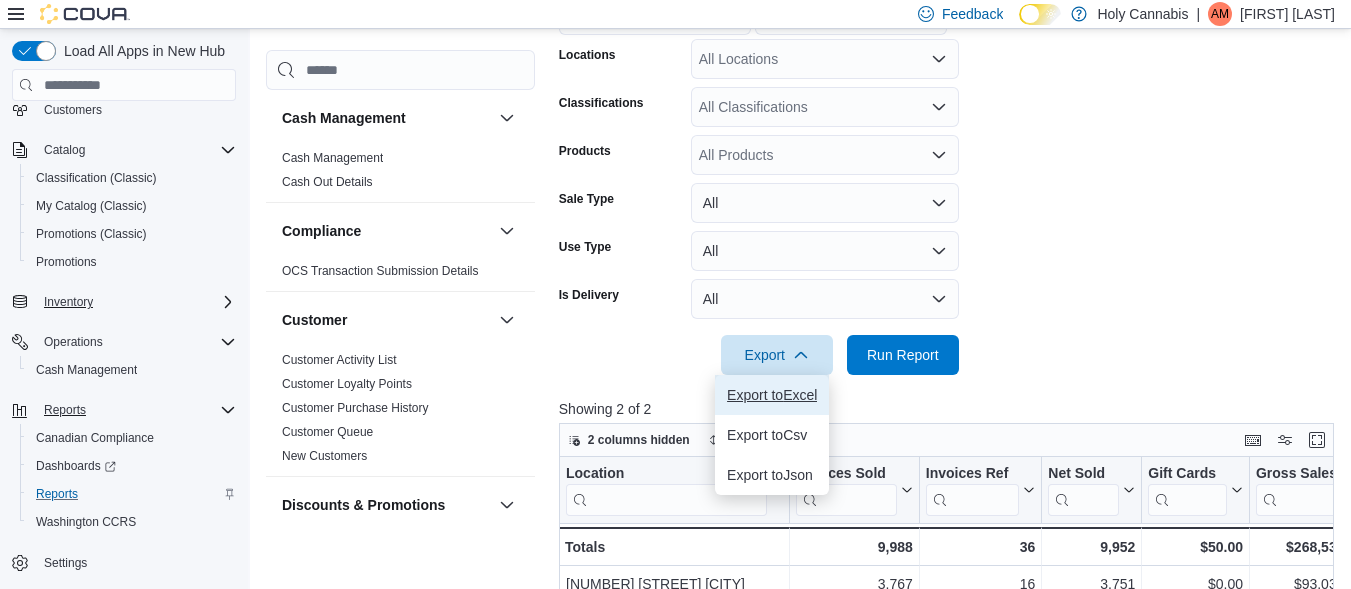 click on "Export to  Excel" at bounding box center [772, 395] 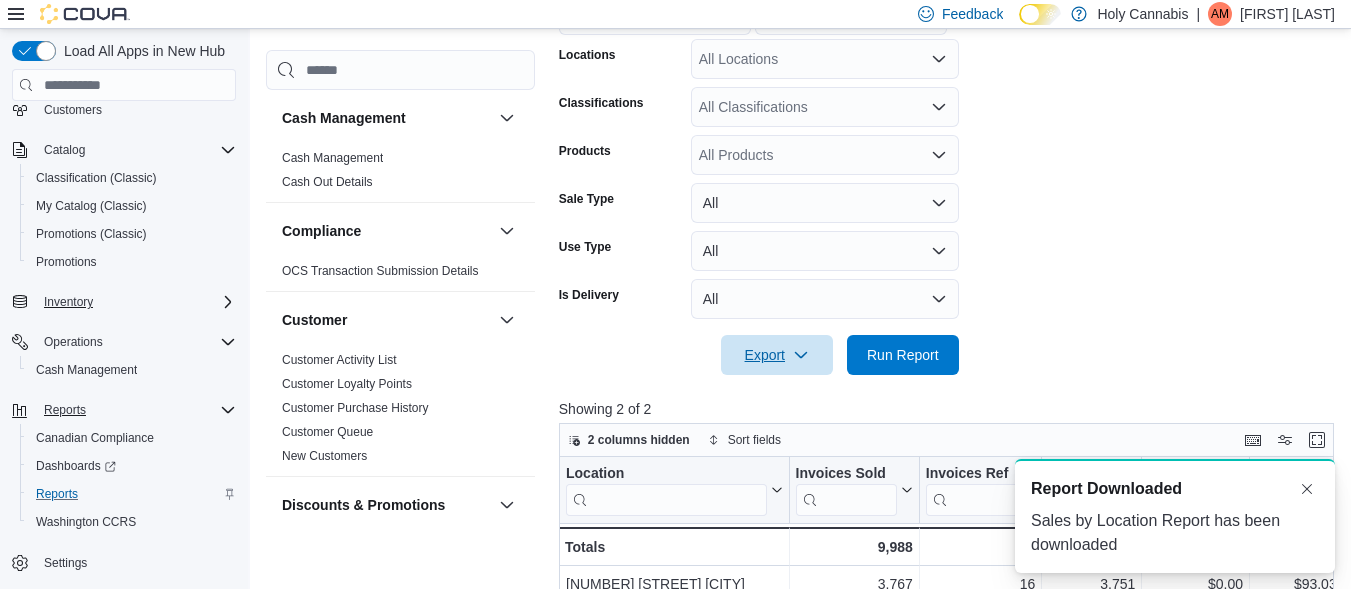 scroll, scrollTop: 0, scrollLeft: 0, axis: both 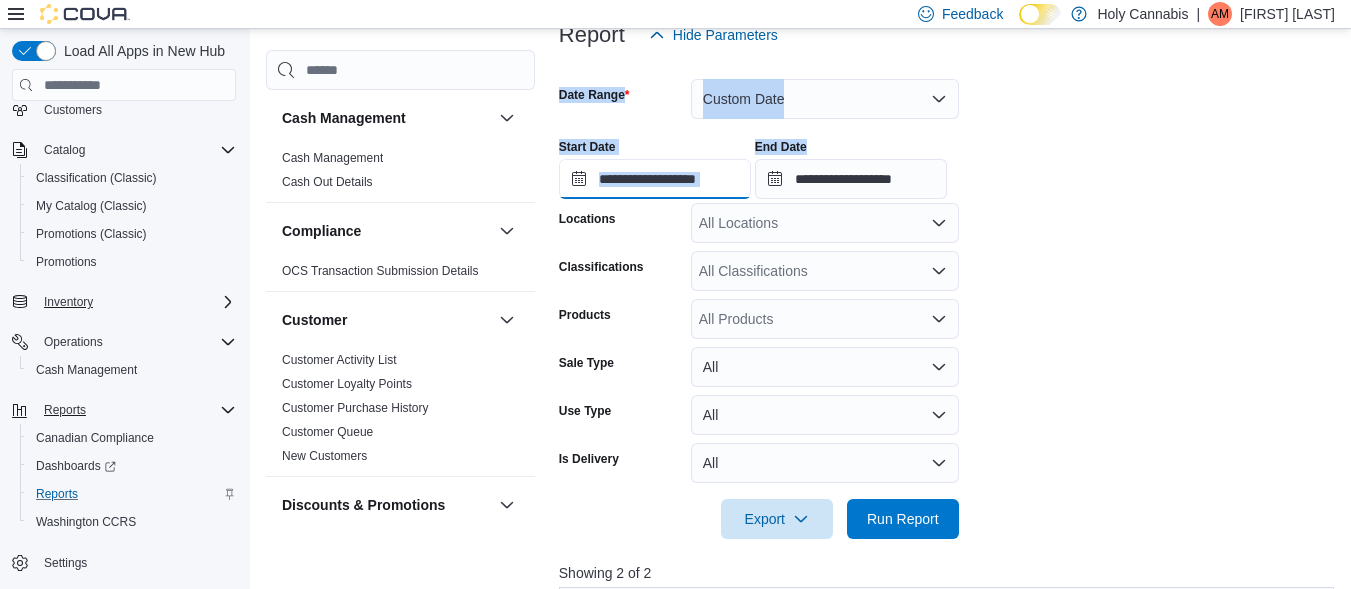click on "**********" at bounding box center [655, 179] 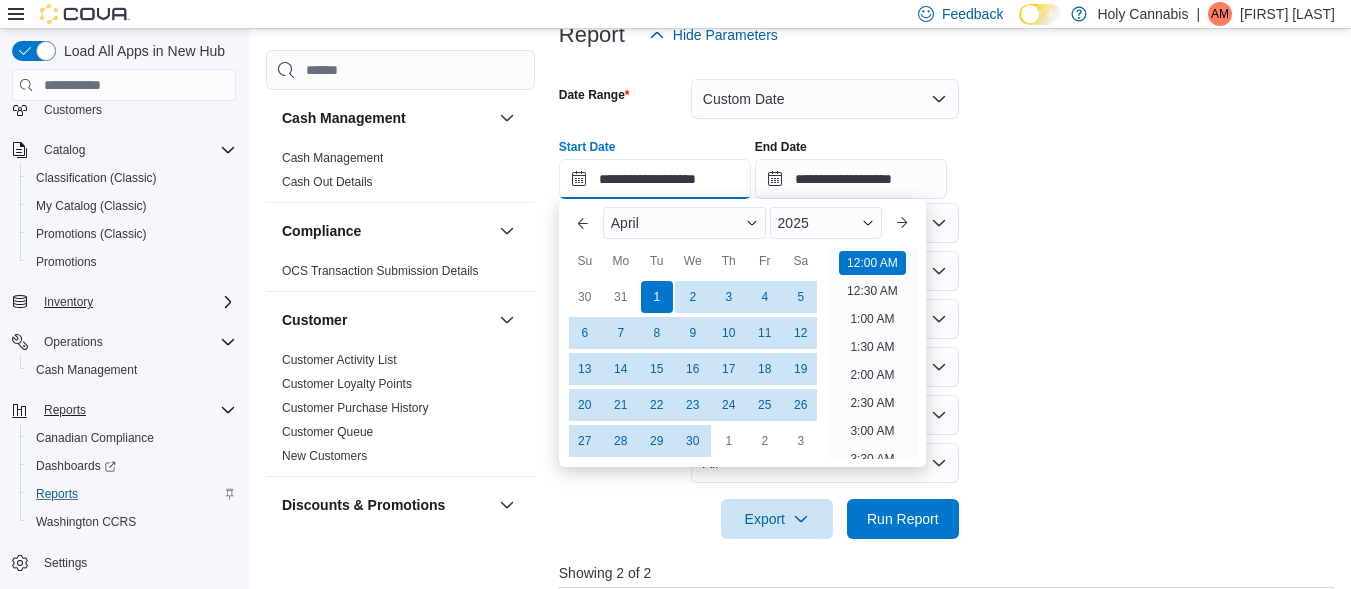 scroll, scrollTop: 62, scrollLeft: 0, axis: vertical 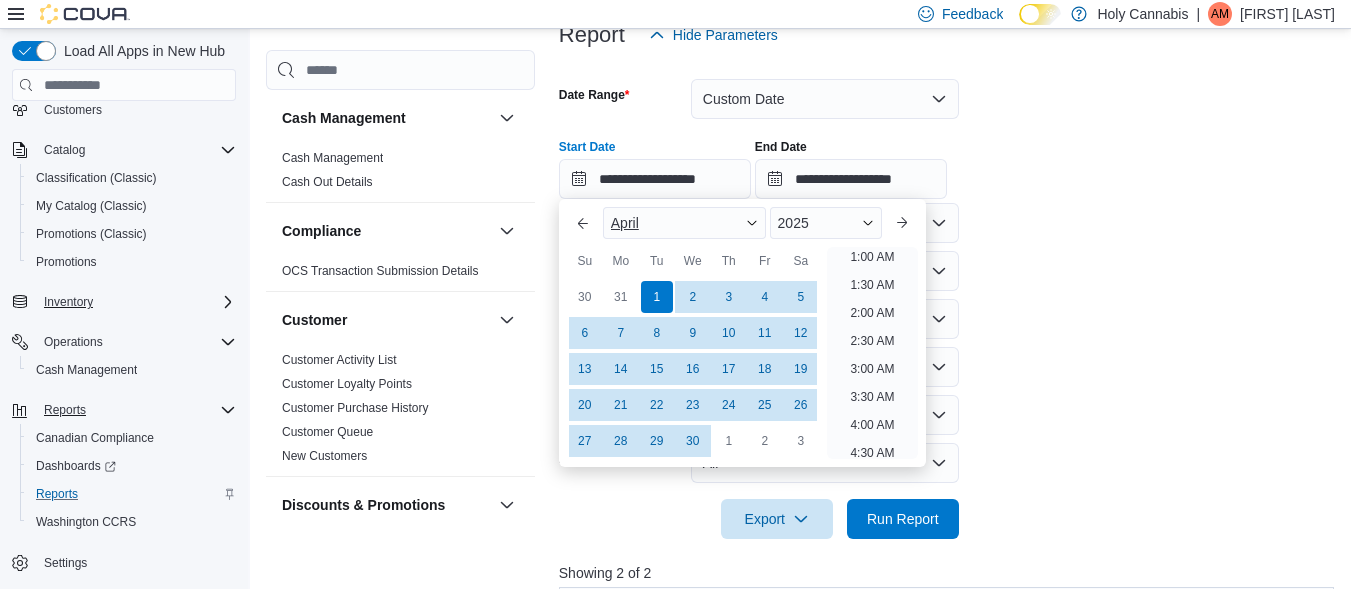 click at bounding box center (752, 223) 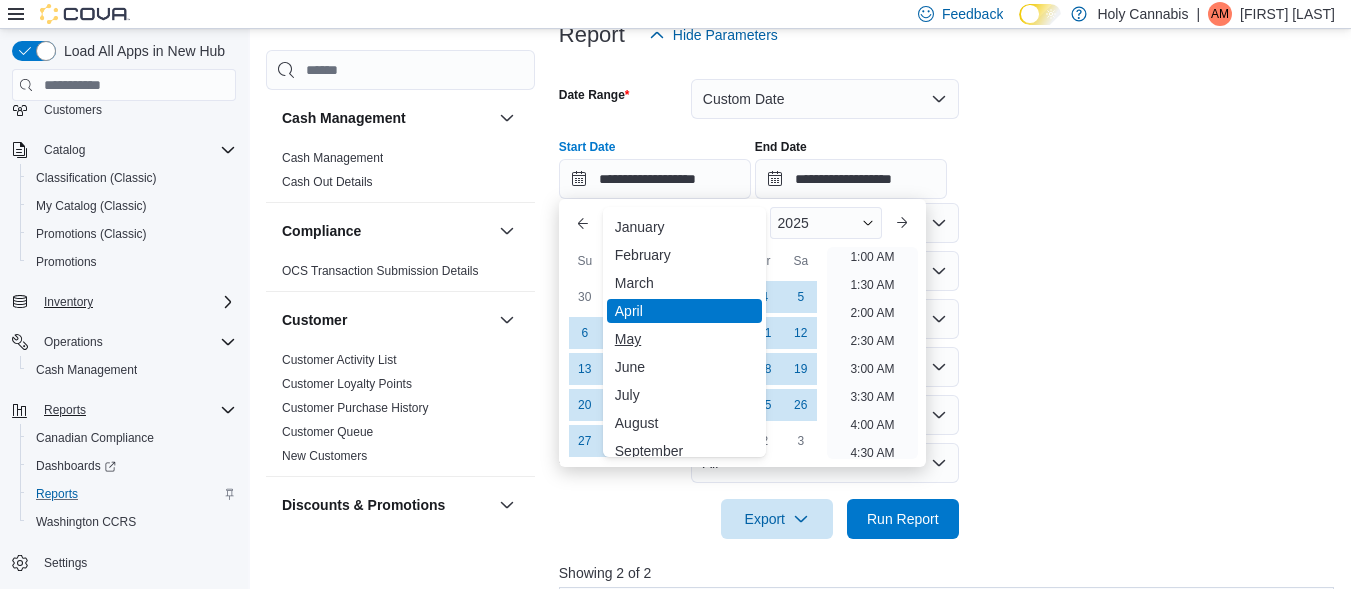 click on "May" at bounding box center [684, 339] 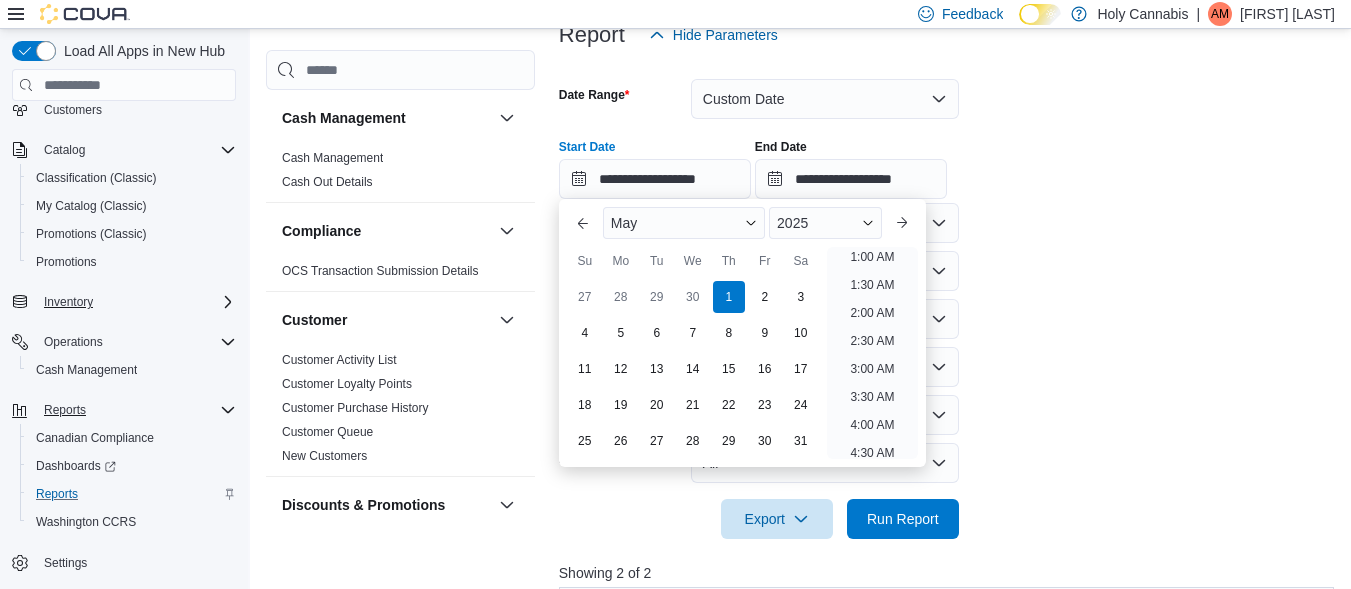 scroll, scrollTop: 4, scrollLeft: 0, axis: vertical 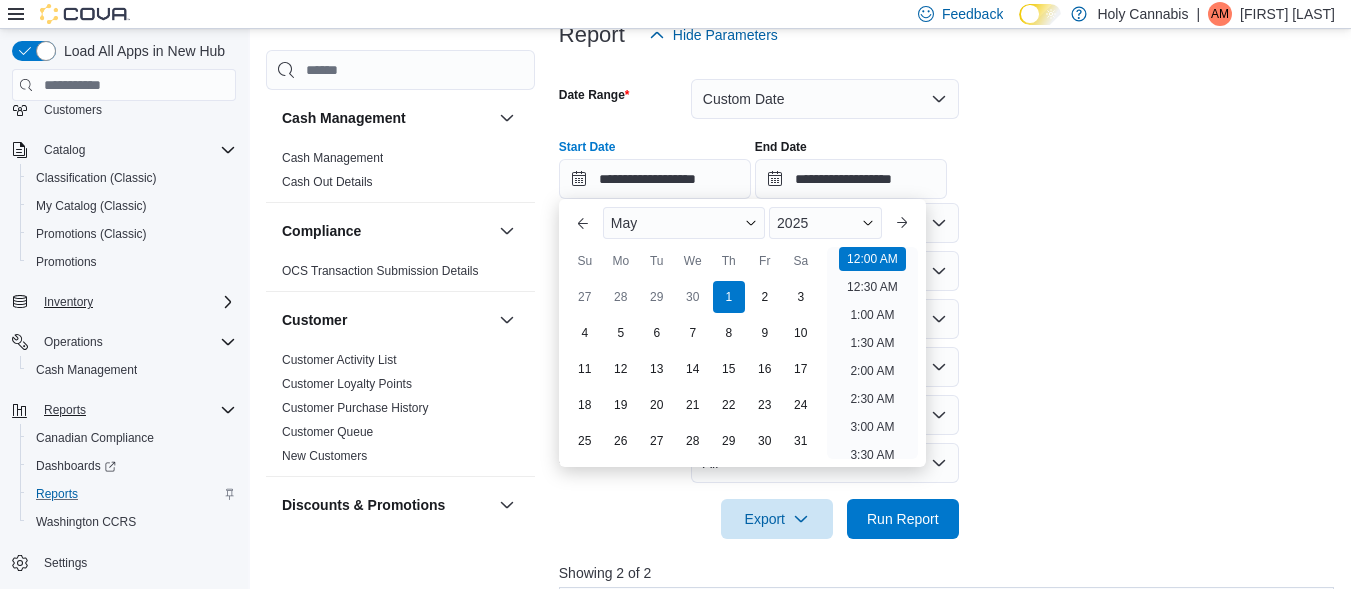 click on "**********" at bounding box center [950, 297] 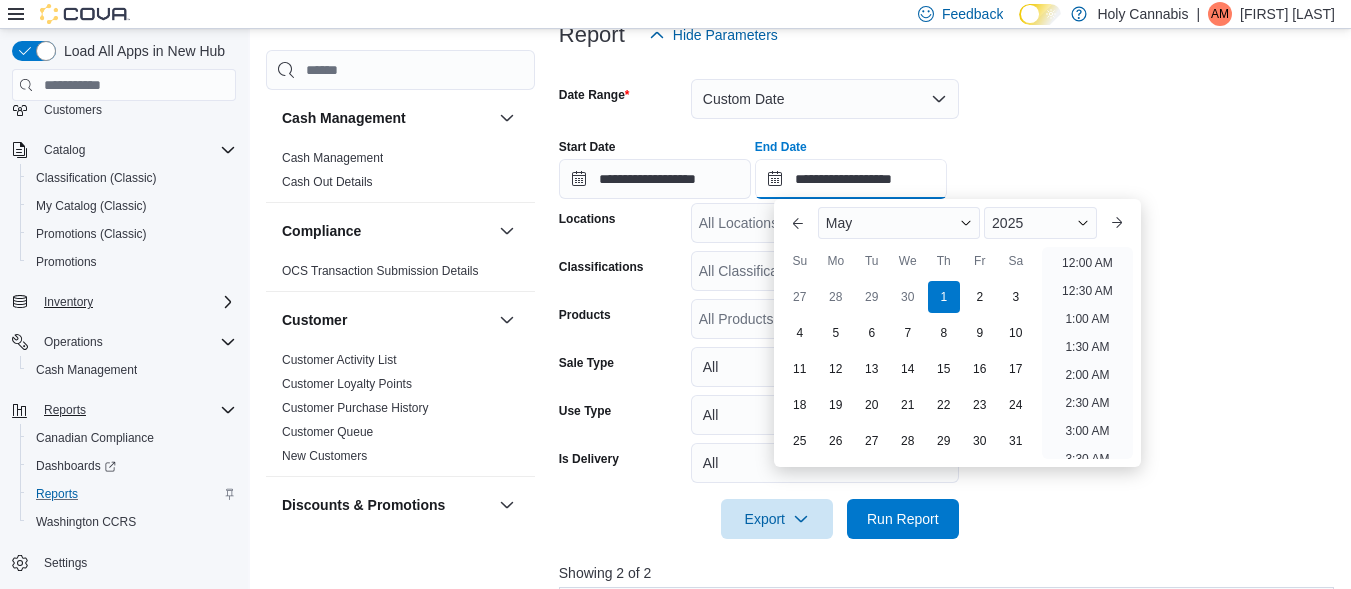 click on "**********" at bounding box center [851, 179] 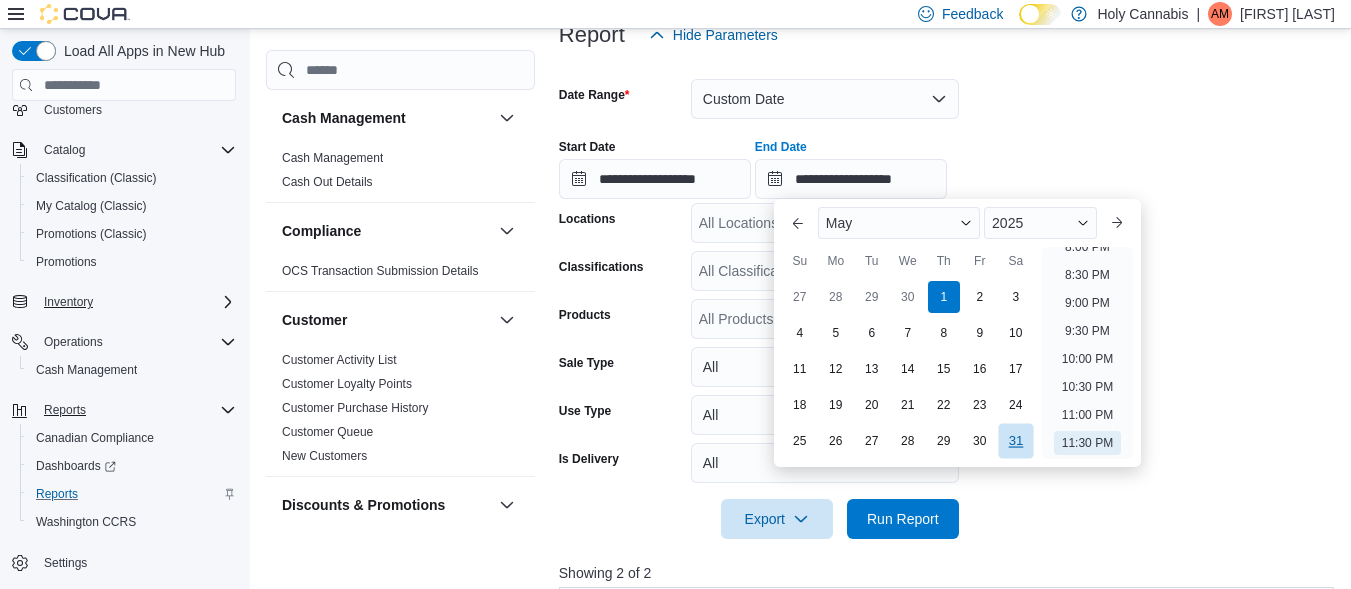 click on "31" at bounding box center (1015, 441) 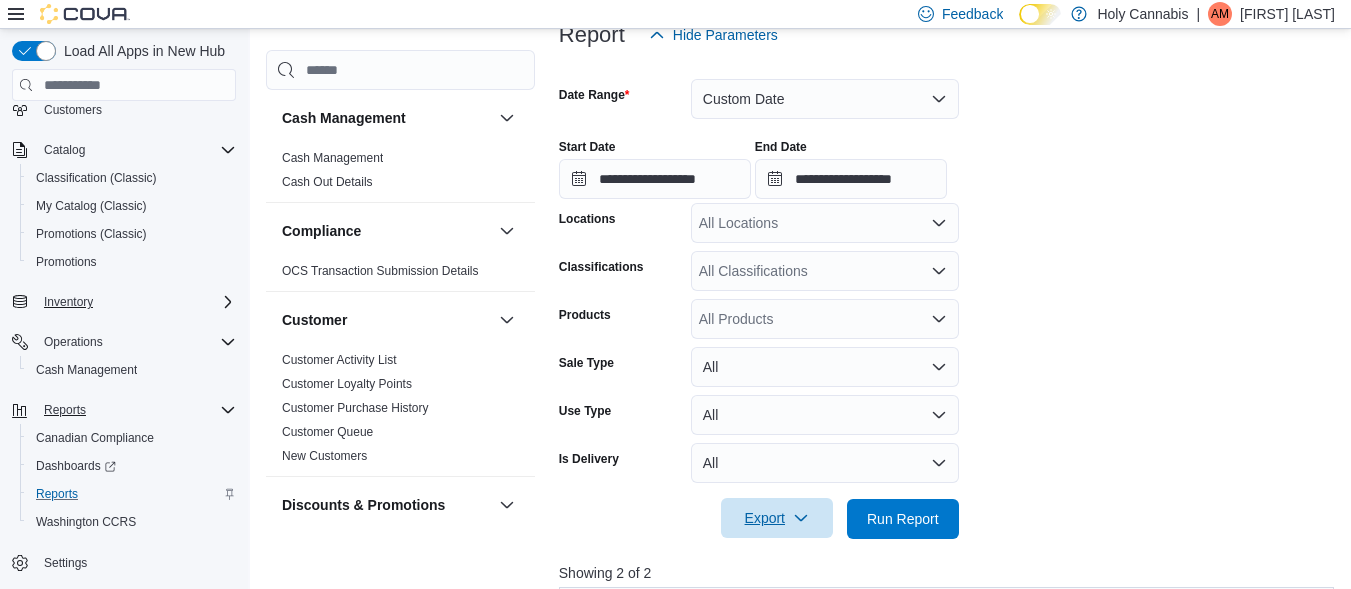 click on "Export" at bounding box center (777, 518) 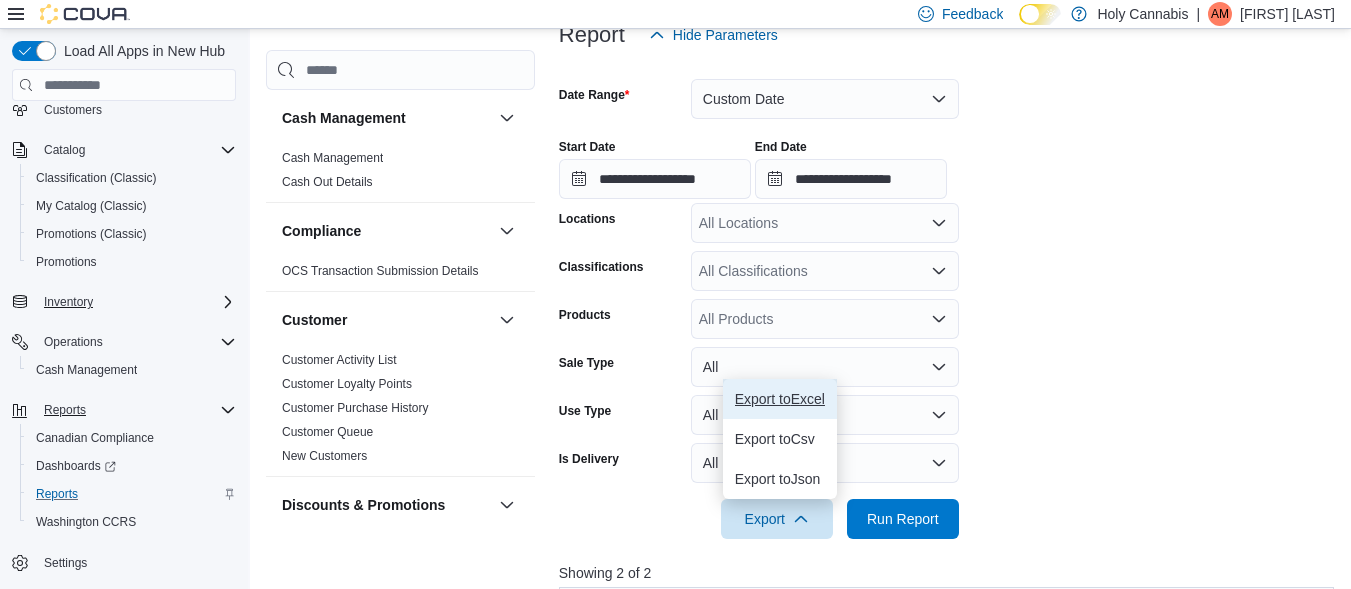 click on "Export to  Excel" at bounding box center [780, 399] 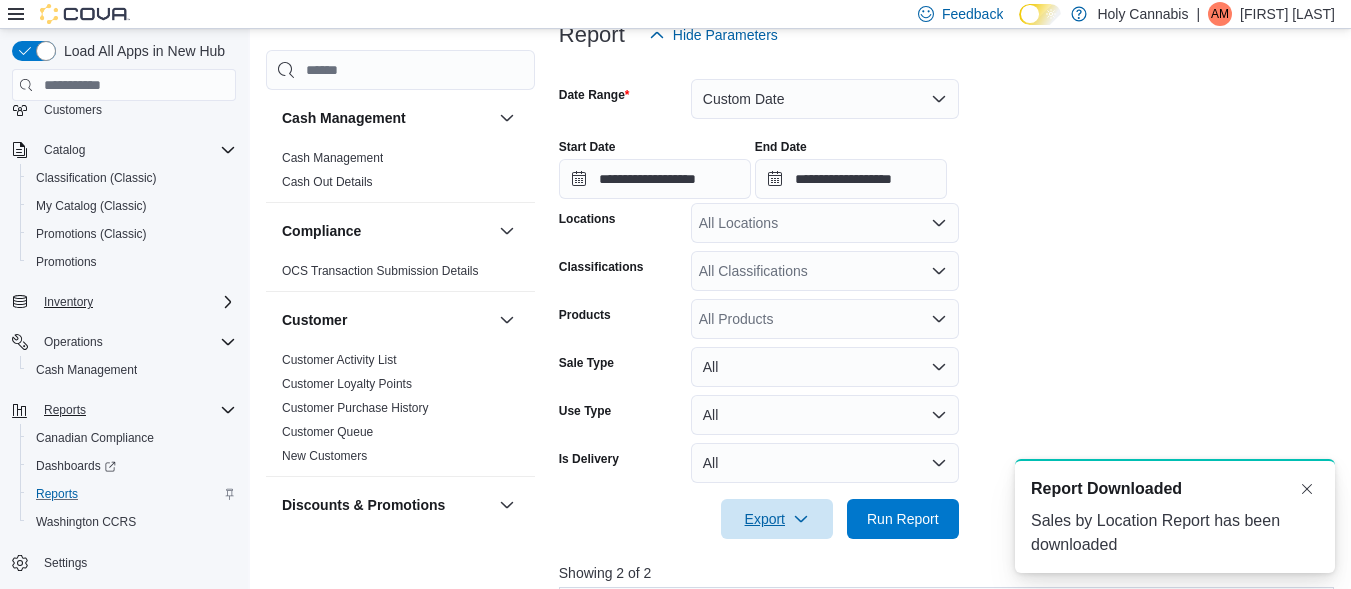 scroll, scrollTop: 0, scrollLeft: 0, axis: both 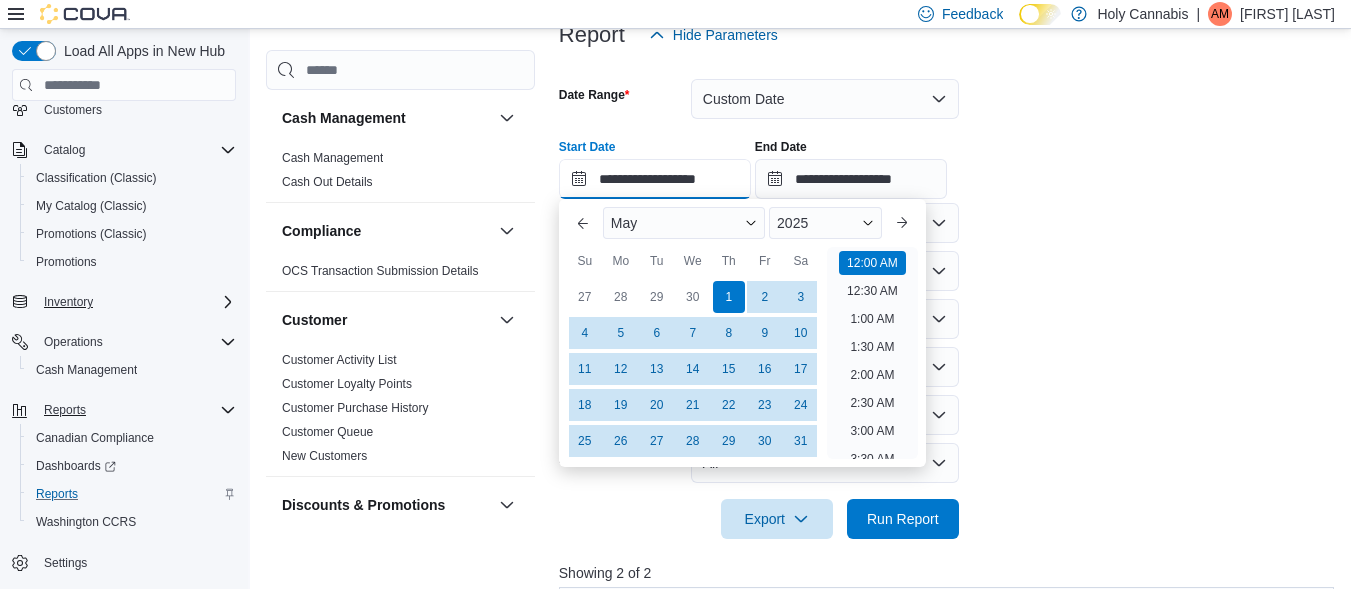 click on "**********" at bounding box center [655, 179] 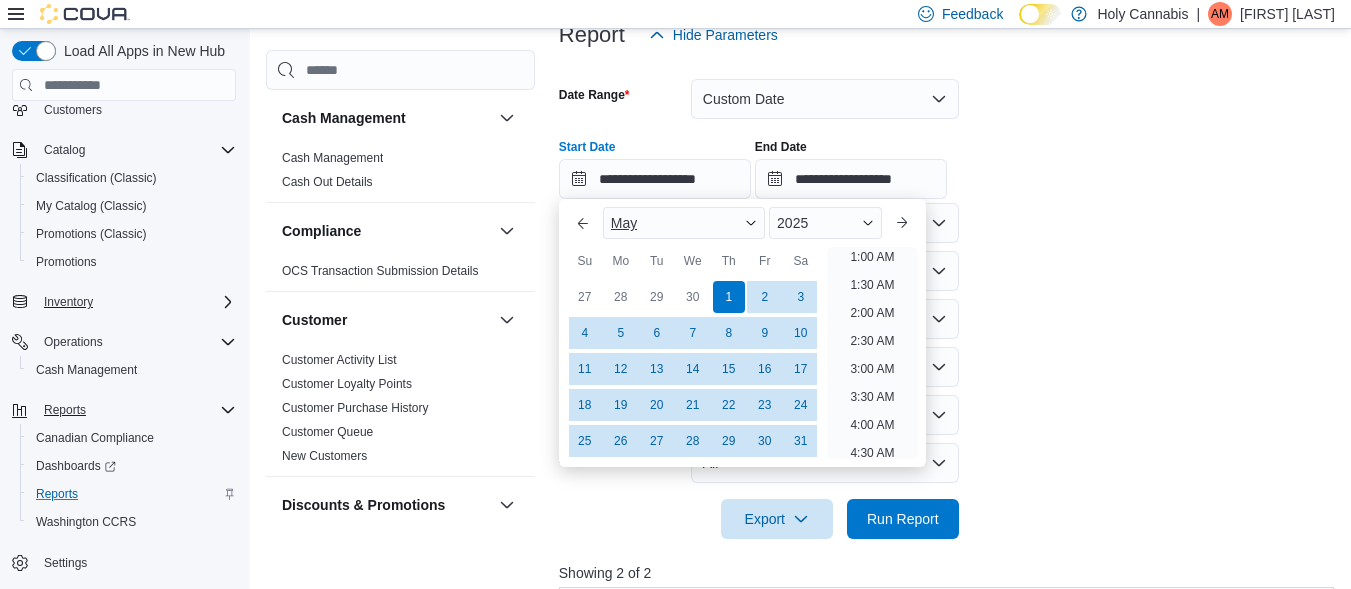 click on "May" at bounding box center (684, 223) 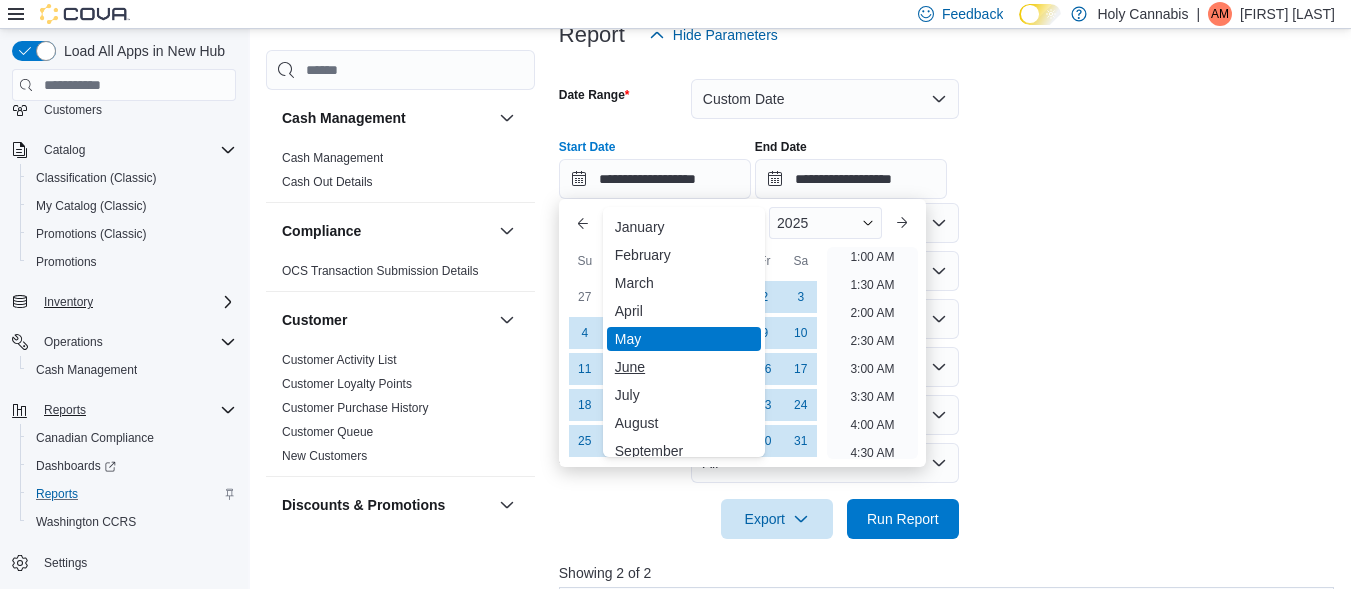 click on "June" at bounding box center (684, 367) 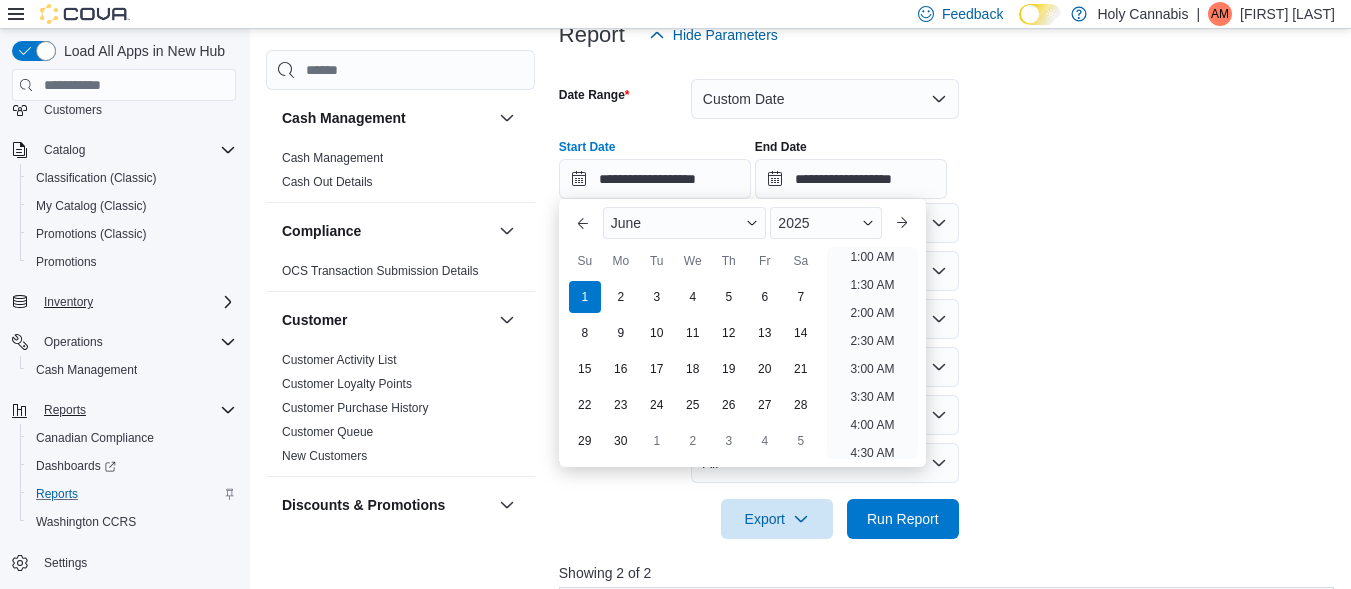 scroll, scrollTop: 4, scrollLeft: 0, axis: vertical 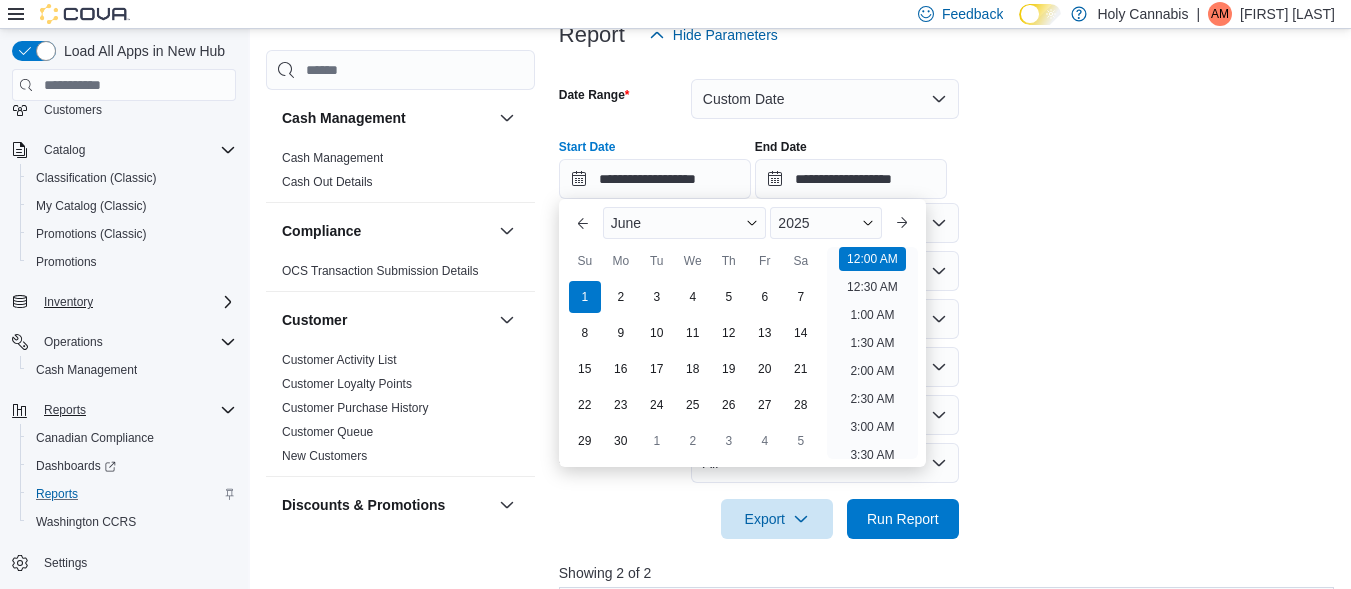 click on "**********" at bounding box center (950, 297) 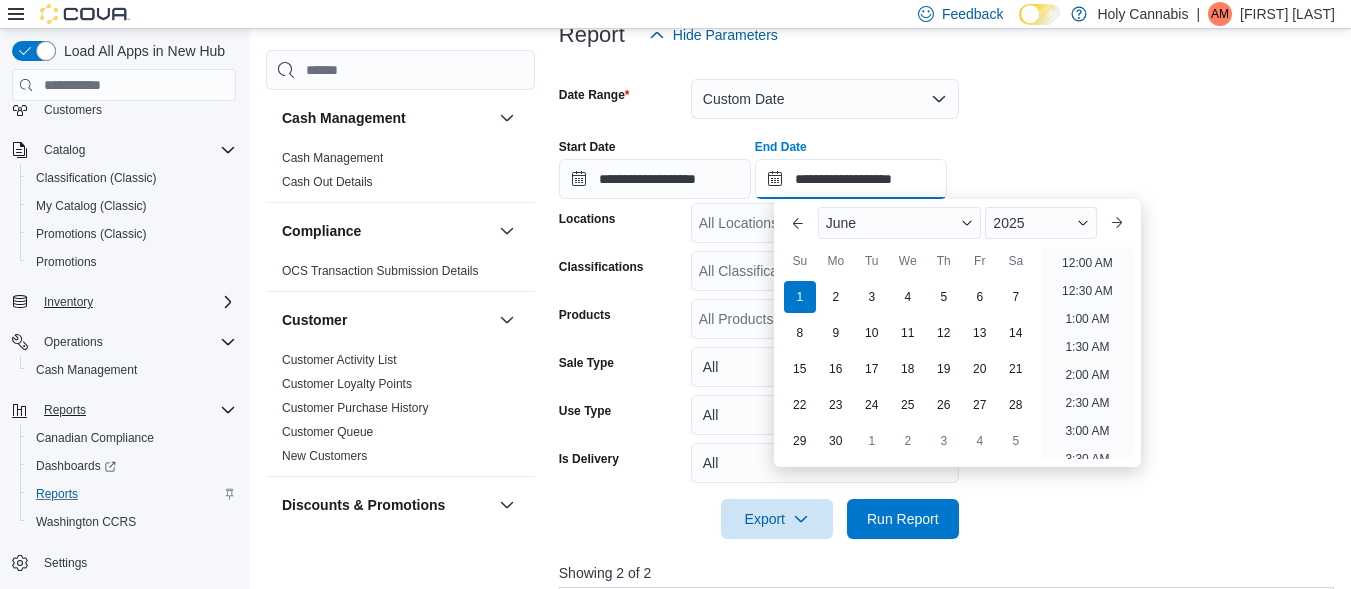 click on "**********" at bounding box center [851, 179] 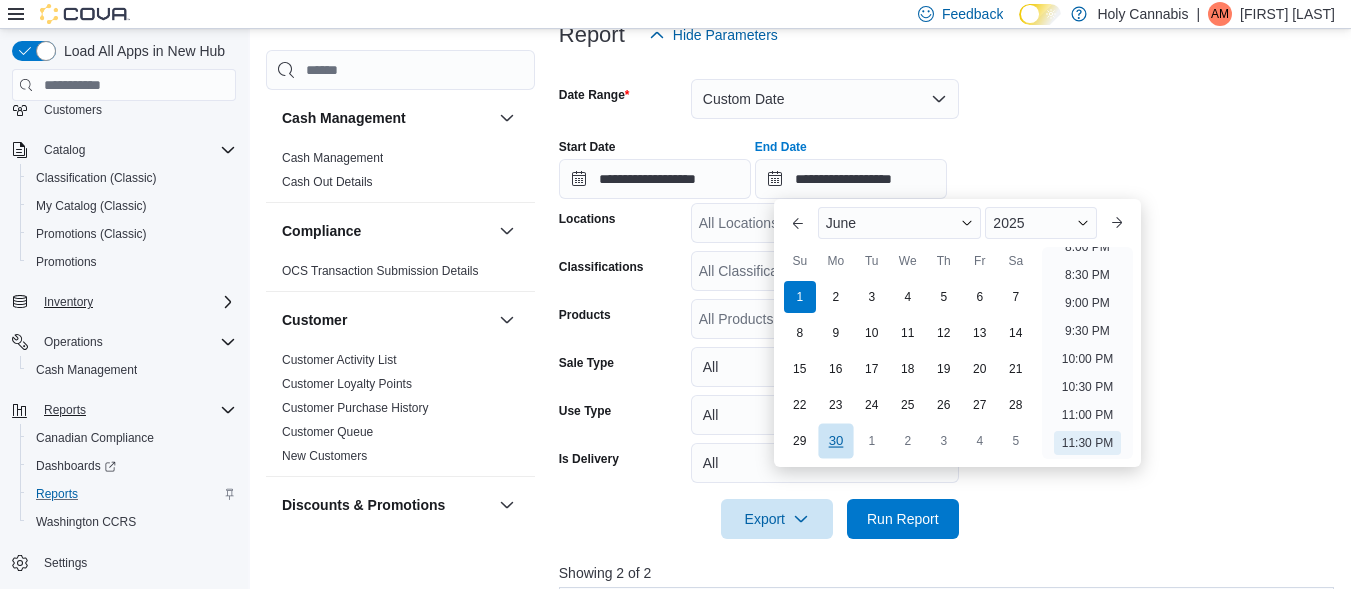click on "30" at bounding box center (835, 441) 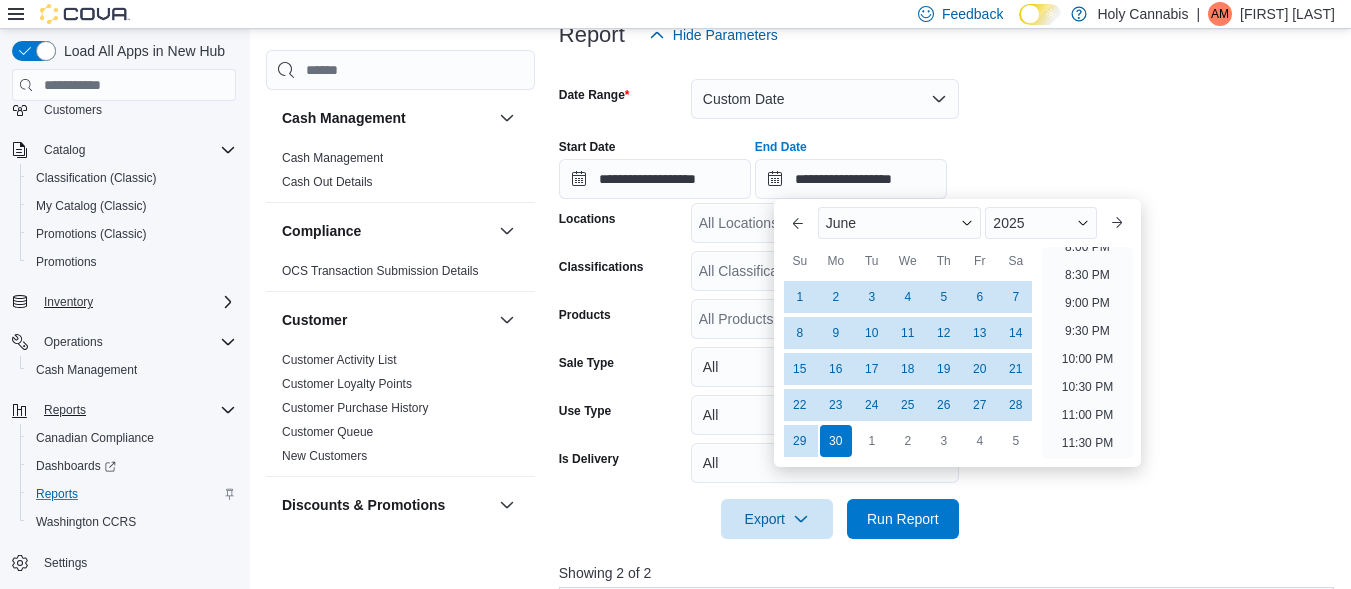 click on "**********" at bounding box center (950, 297) 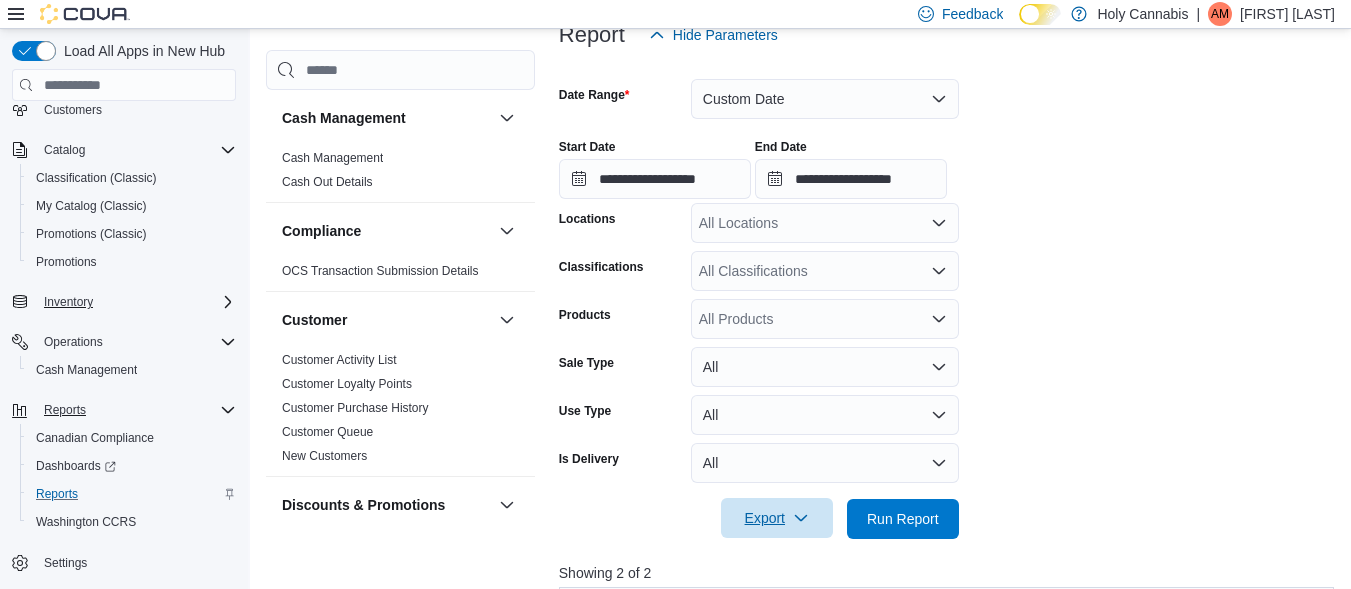 click on "Export" at bounding box center (777, 518) 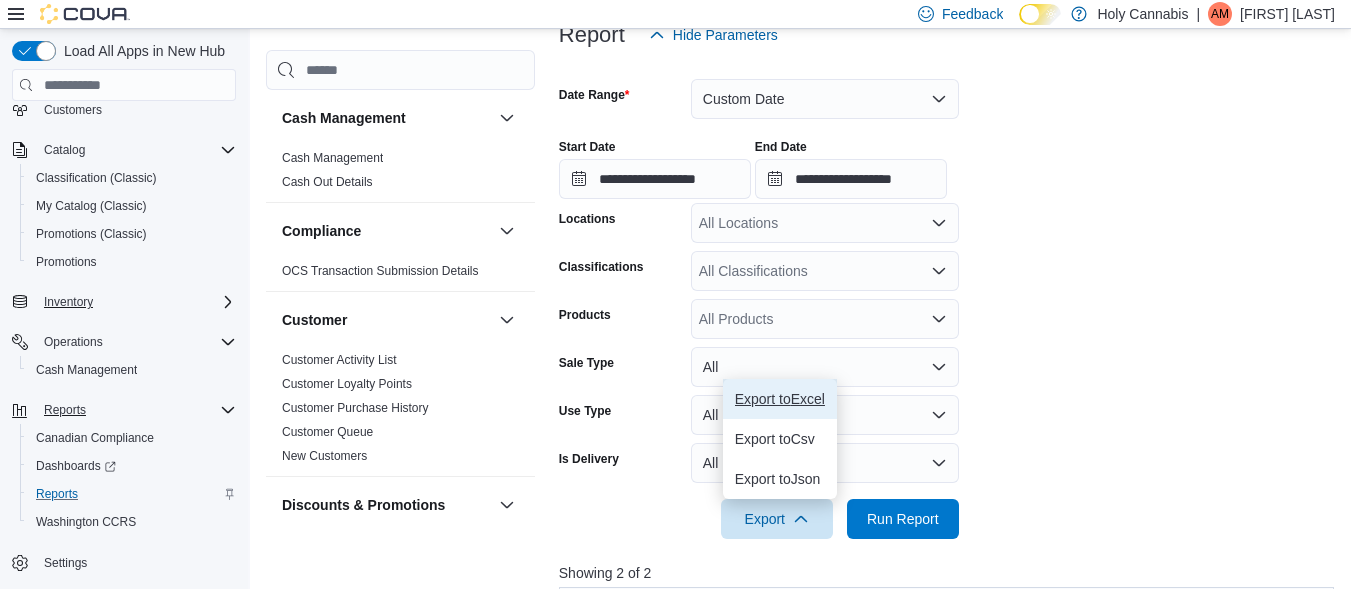 click on "Export to  Excel" at bounding box center [780, 399] 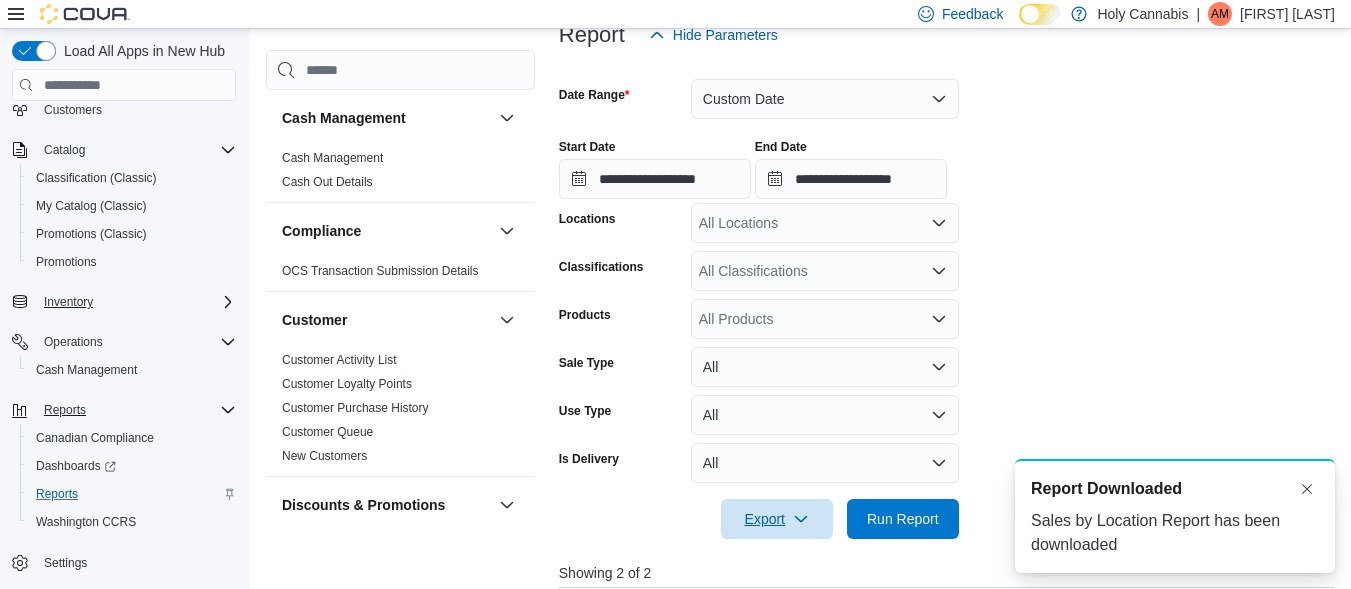 scroll, scrollTop: 0, scrollLeft: 0, axis: both 